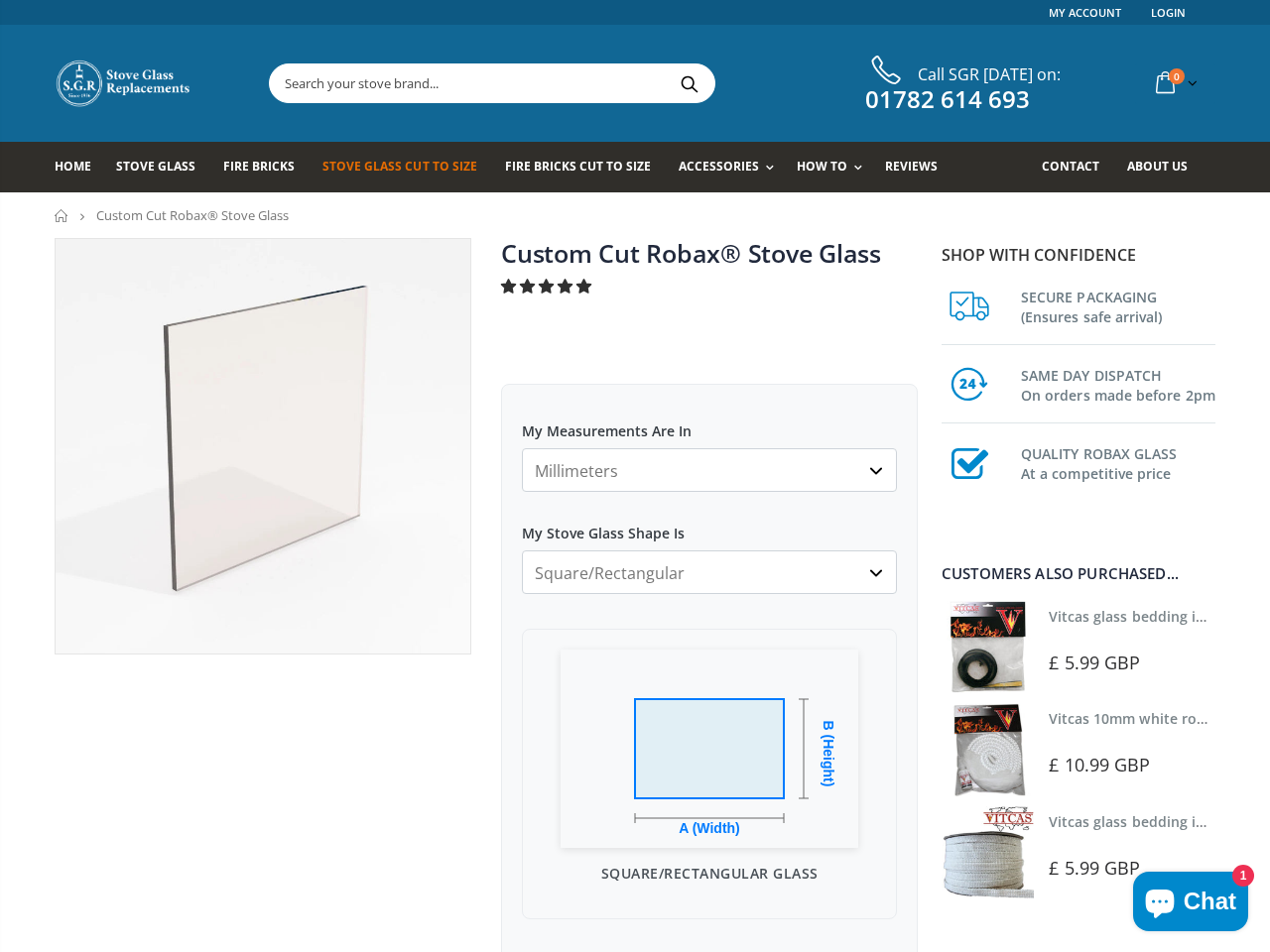 scroll, scrollTop: 0, scrollLeft: 0, axis: both 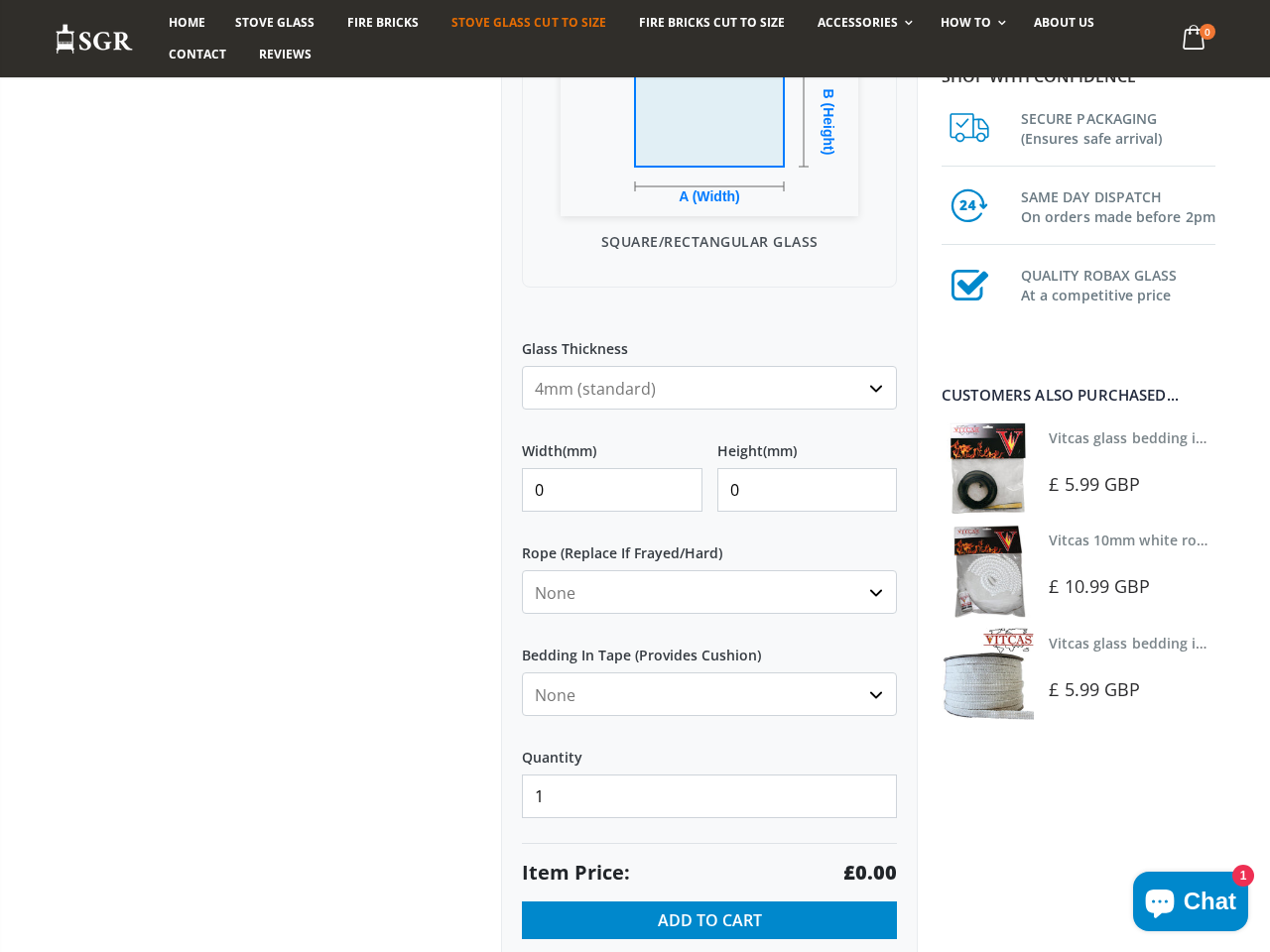 click on "0" at bounding box center [612, 490] 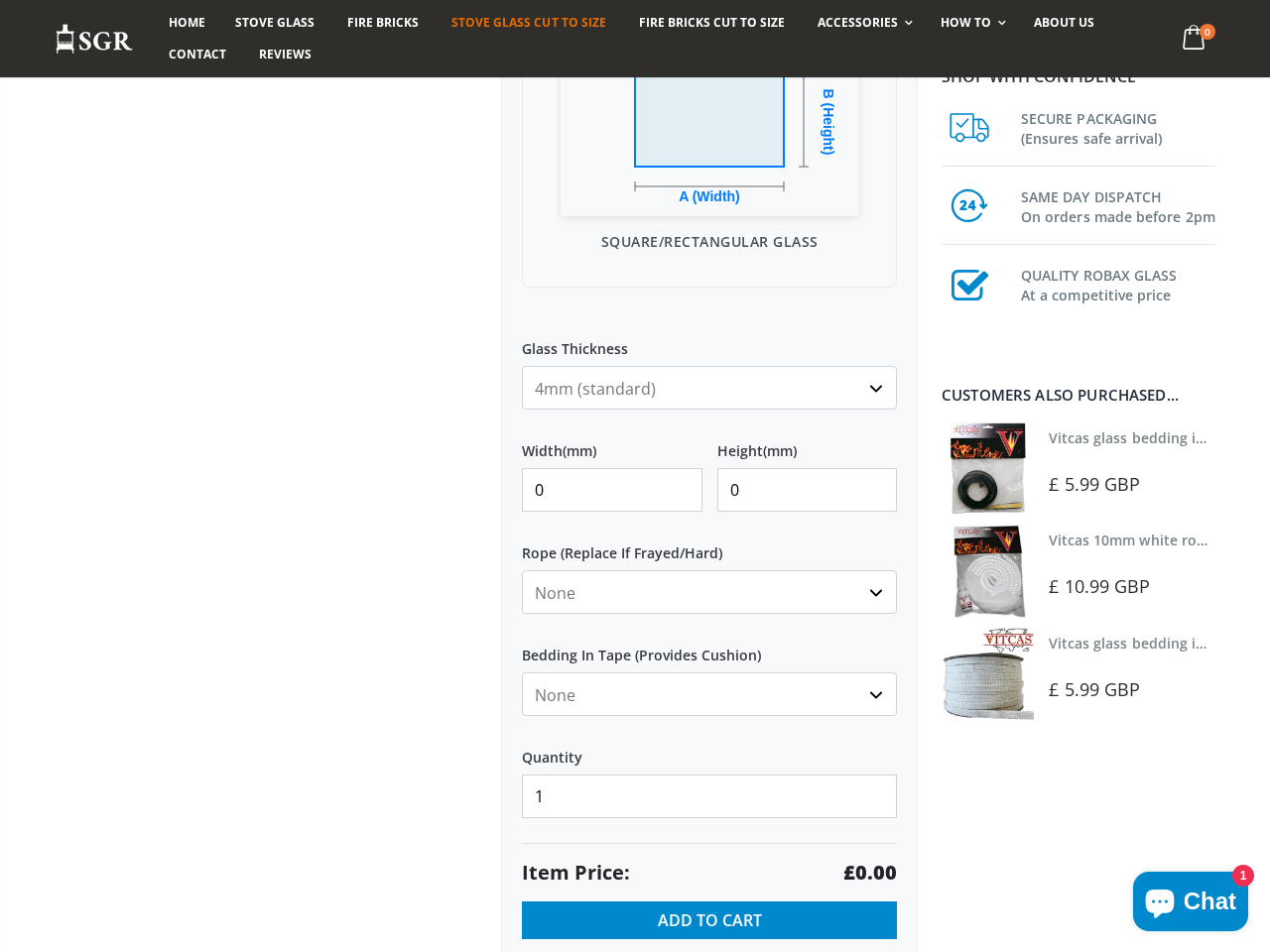 select on "3mm" 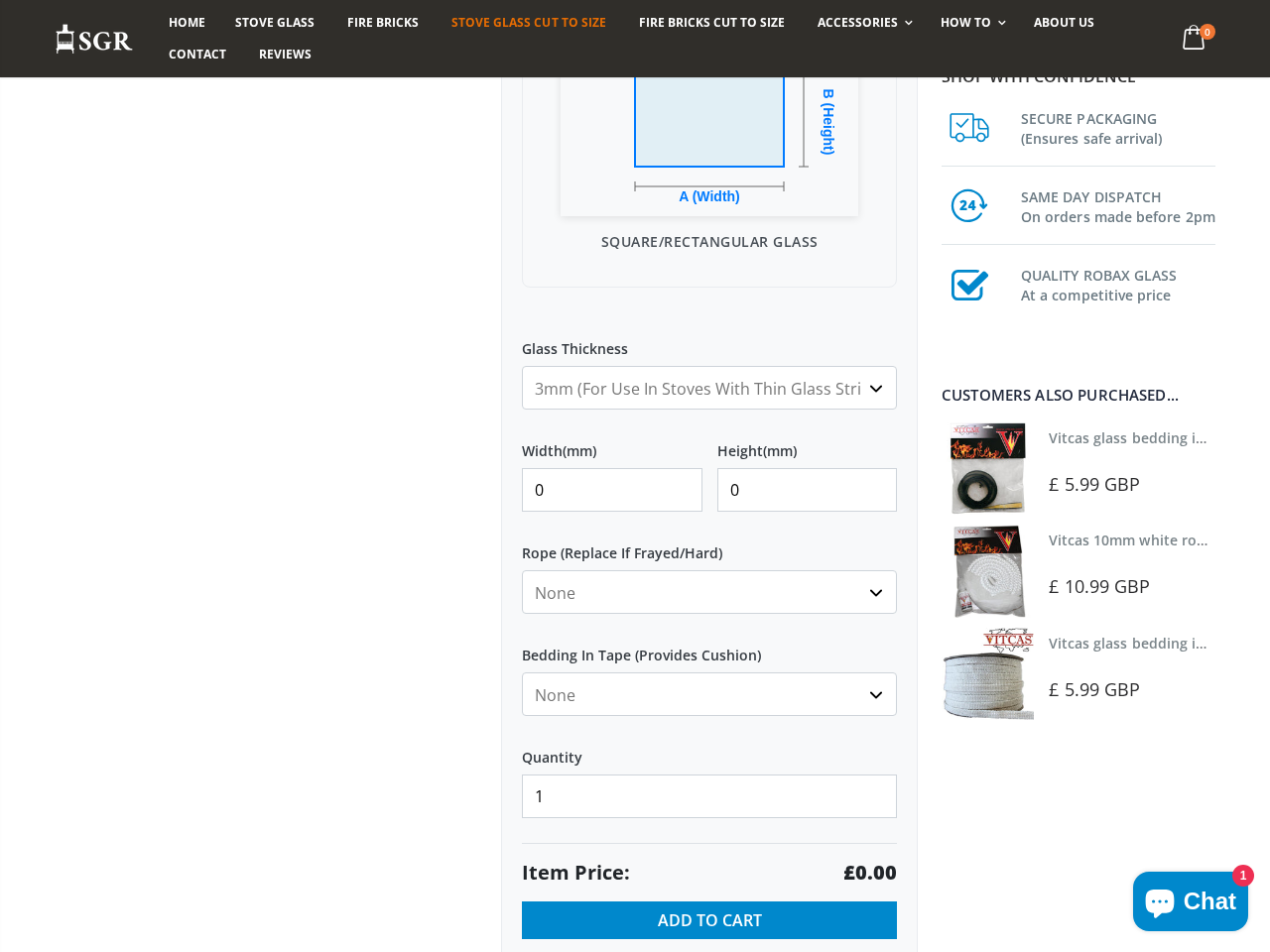 drag, startPoint x: 562, startPoint y: 491, endPoint x: 456, endPoint y: 491, distance: 106 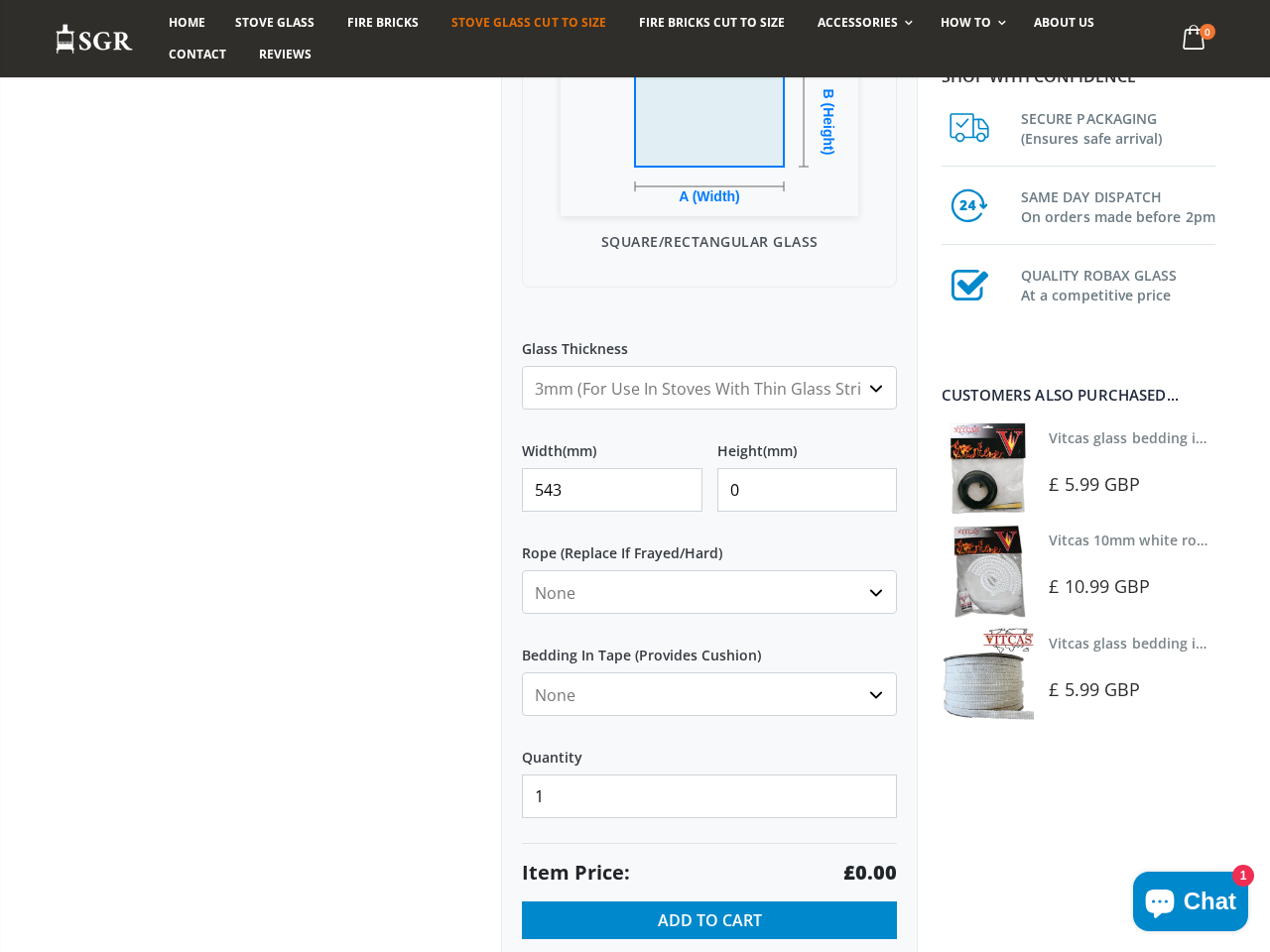 type on "543" 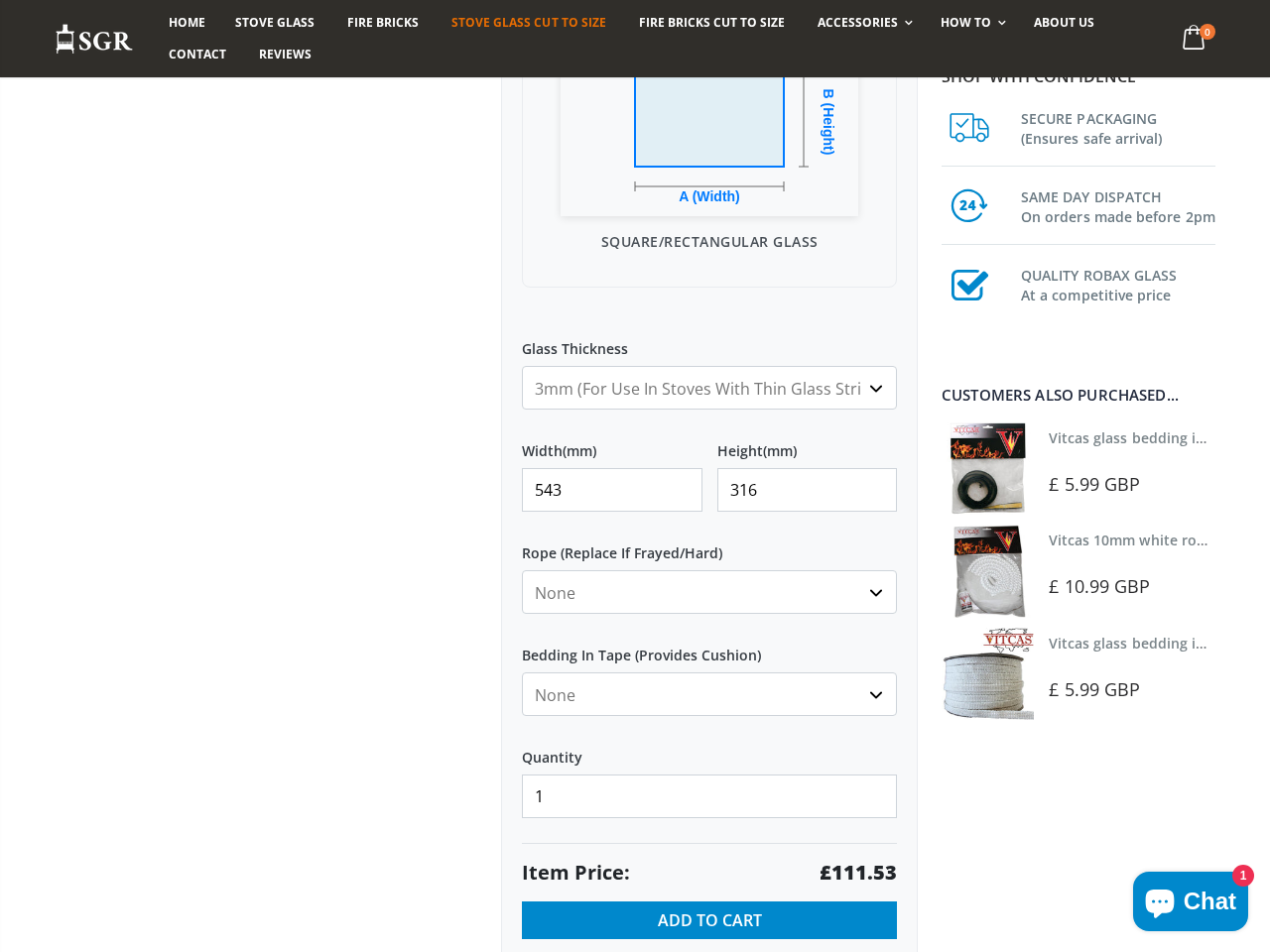 type on "316" 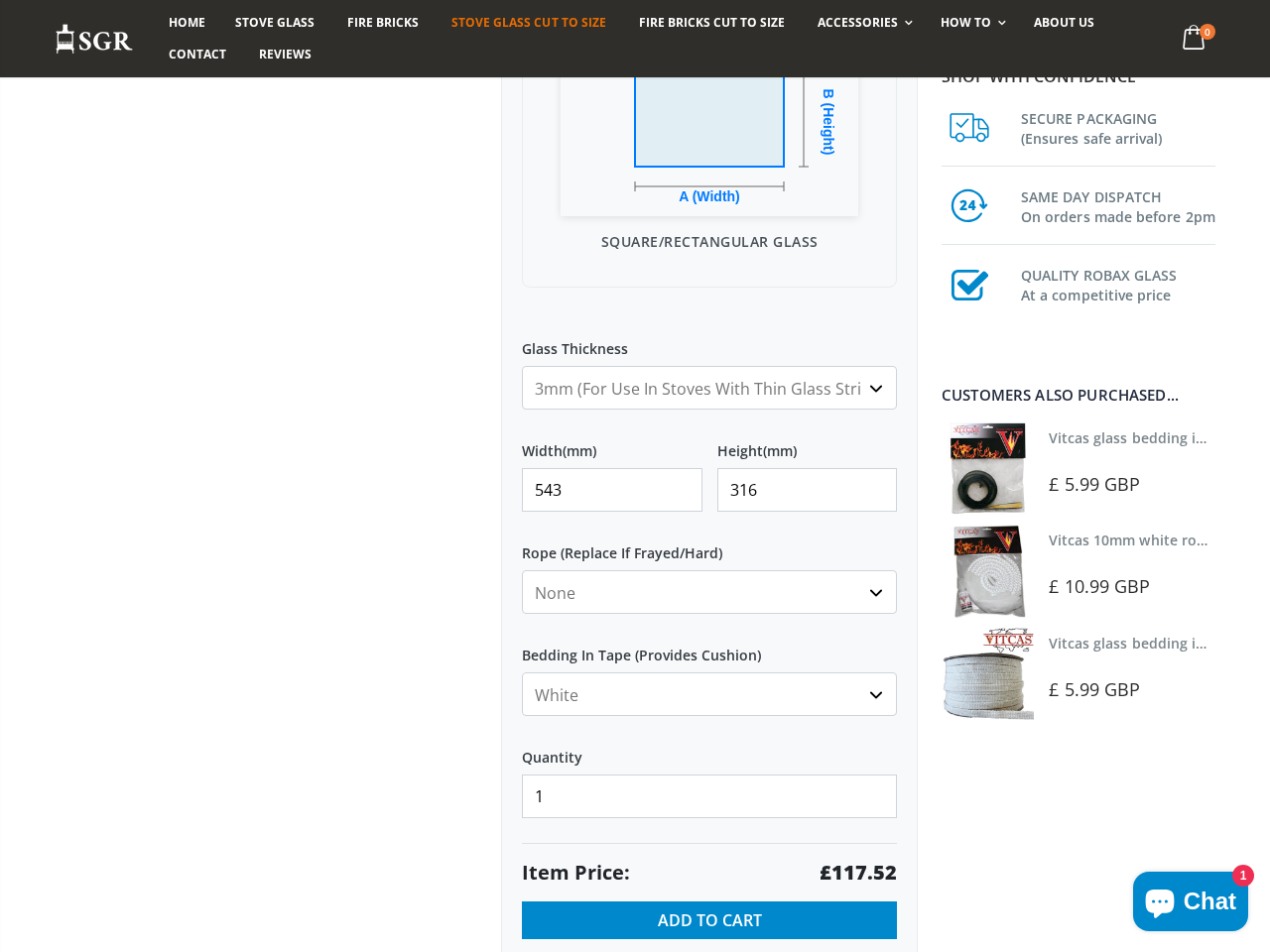click at bounding box center [987, 570] 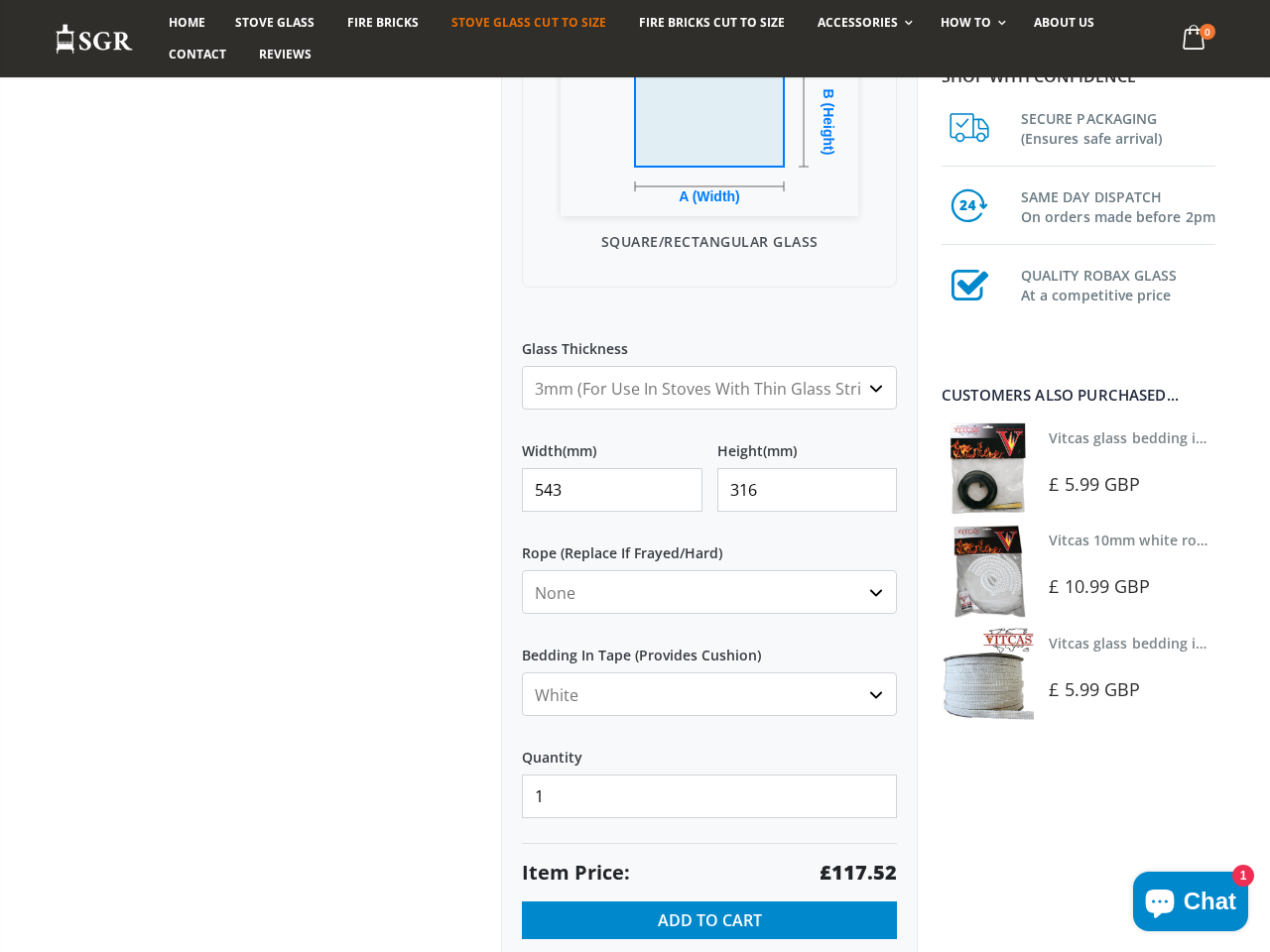 click on "Vitcas glass bedding in tape - 2mm x 15mm x 2 meters (White)" at bounding box center (1259, 643) 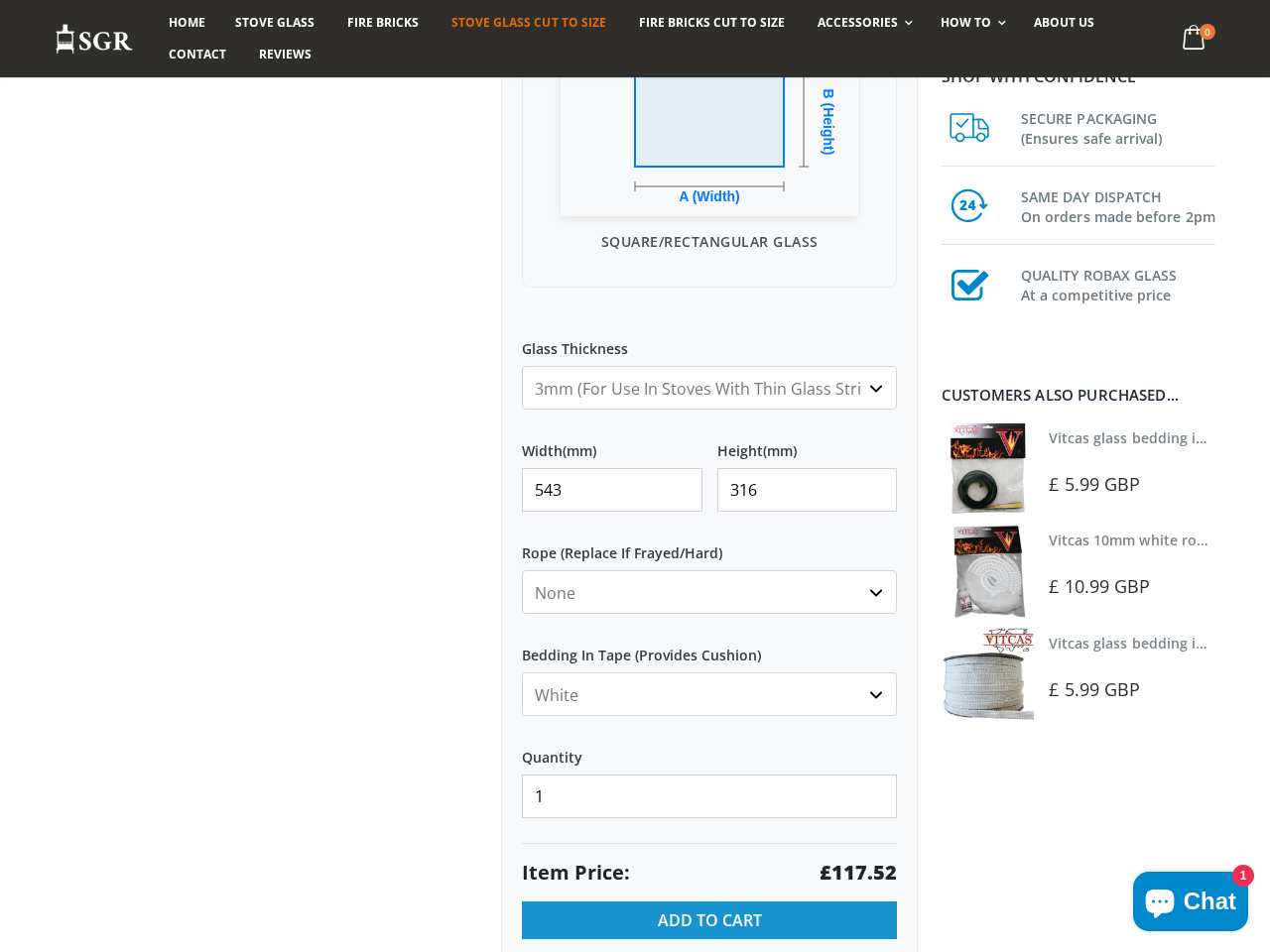 click on "Add to Cart" at bounding box center [709, 920] 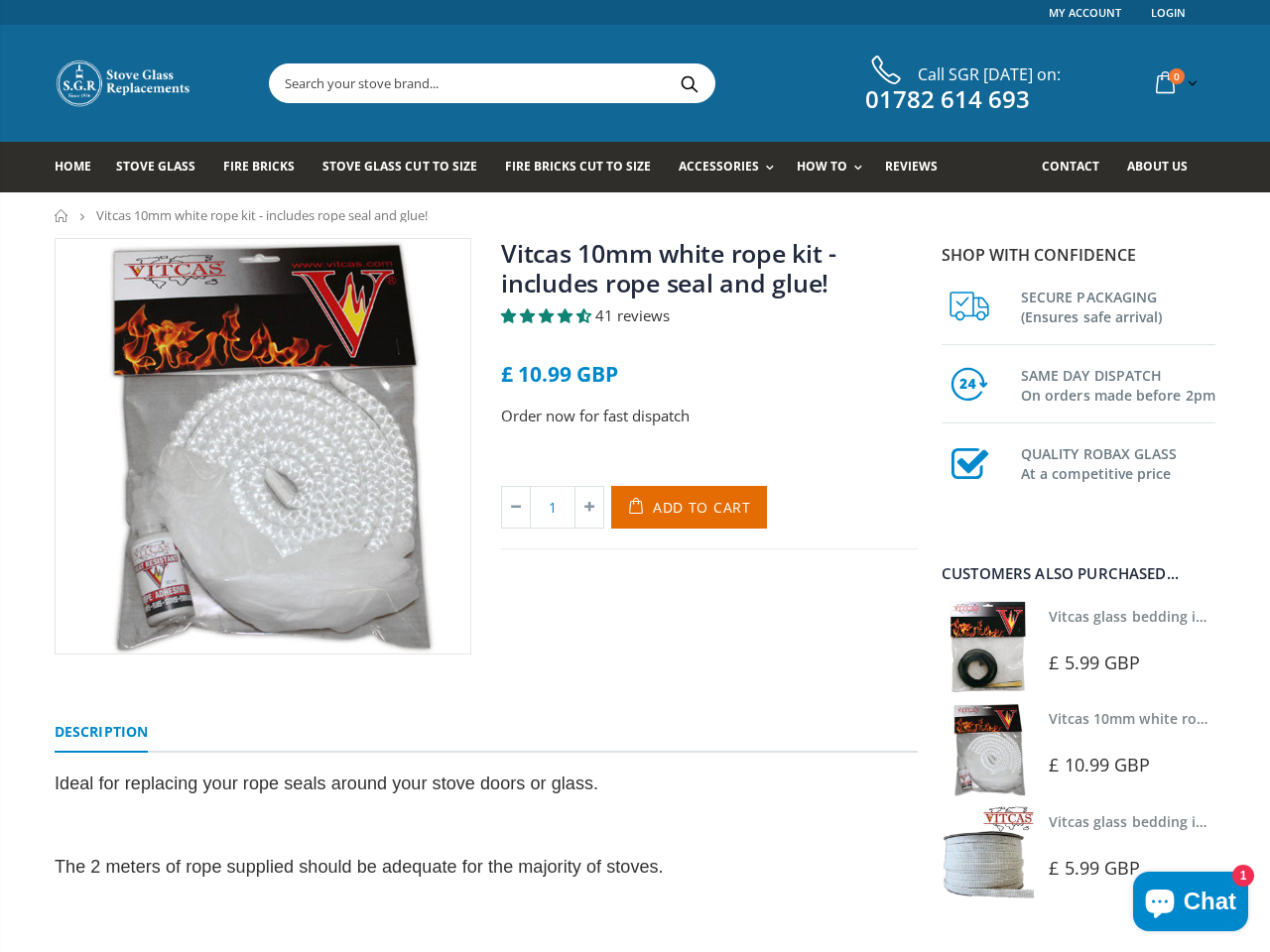 scroll, scrollTop: 0, scrollLeft: 0, axis: both 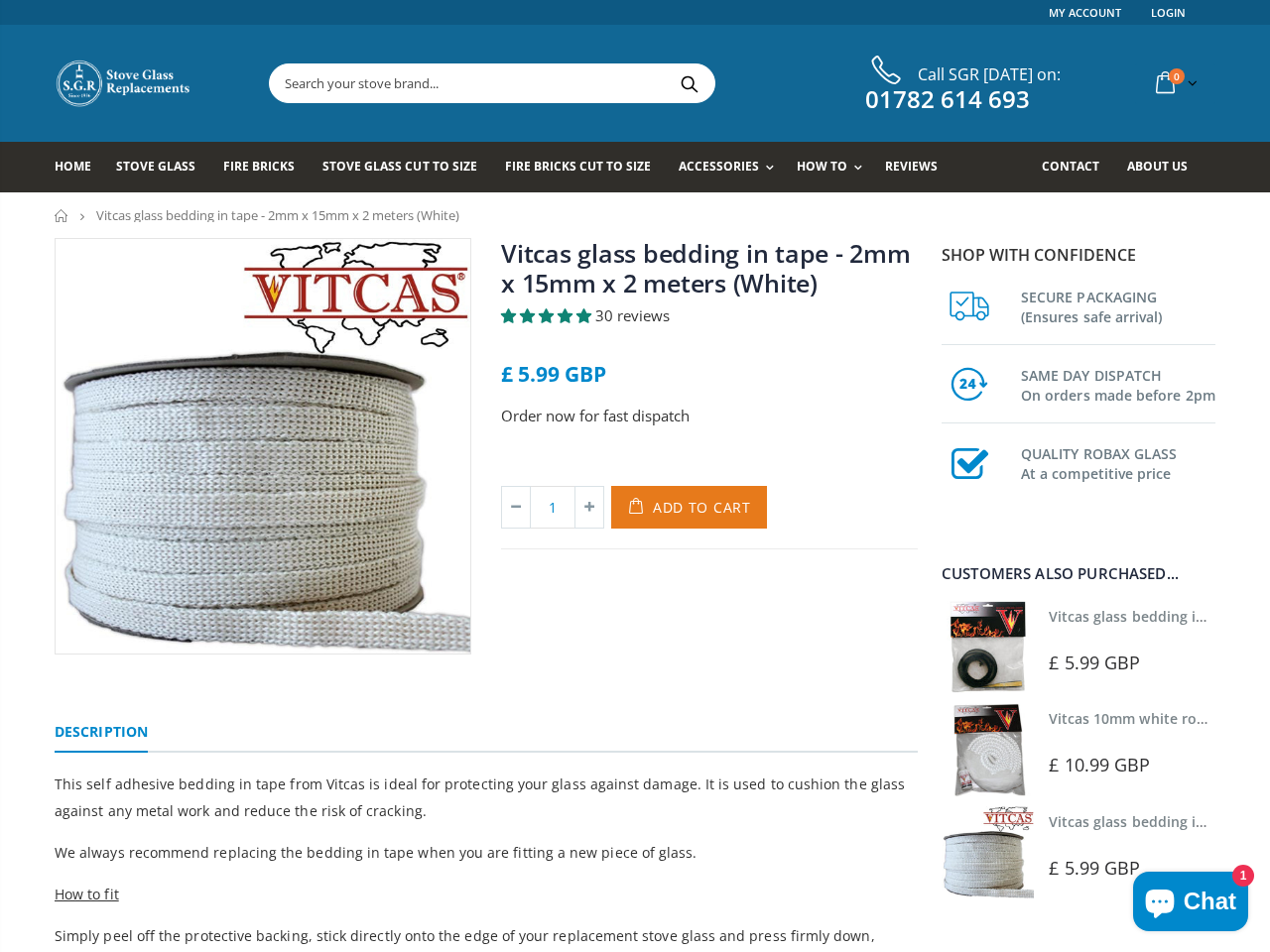 click on "Add to Cart" at bounding box center [701, 507] 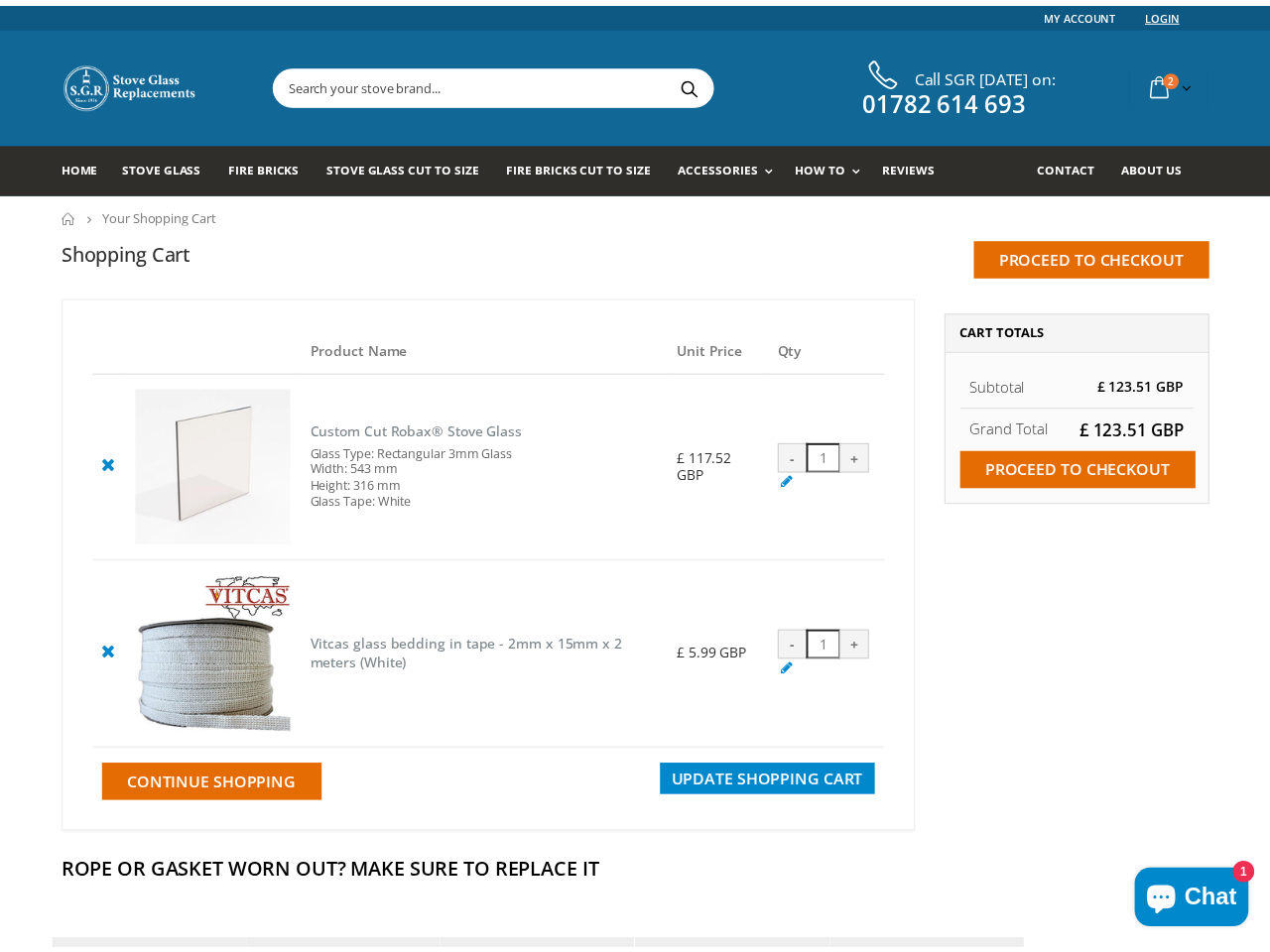 scroll, scrollTop: 0, scrollLeft: 0, axis: both 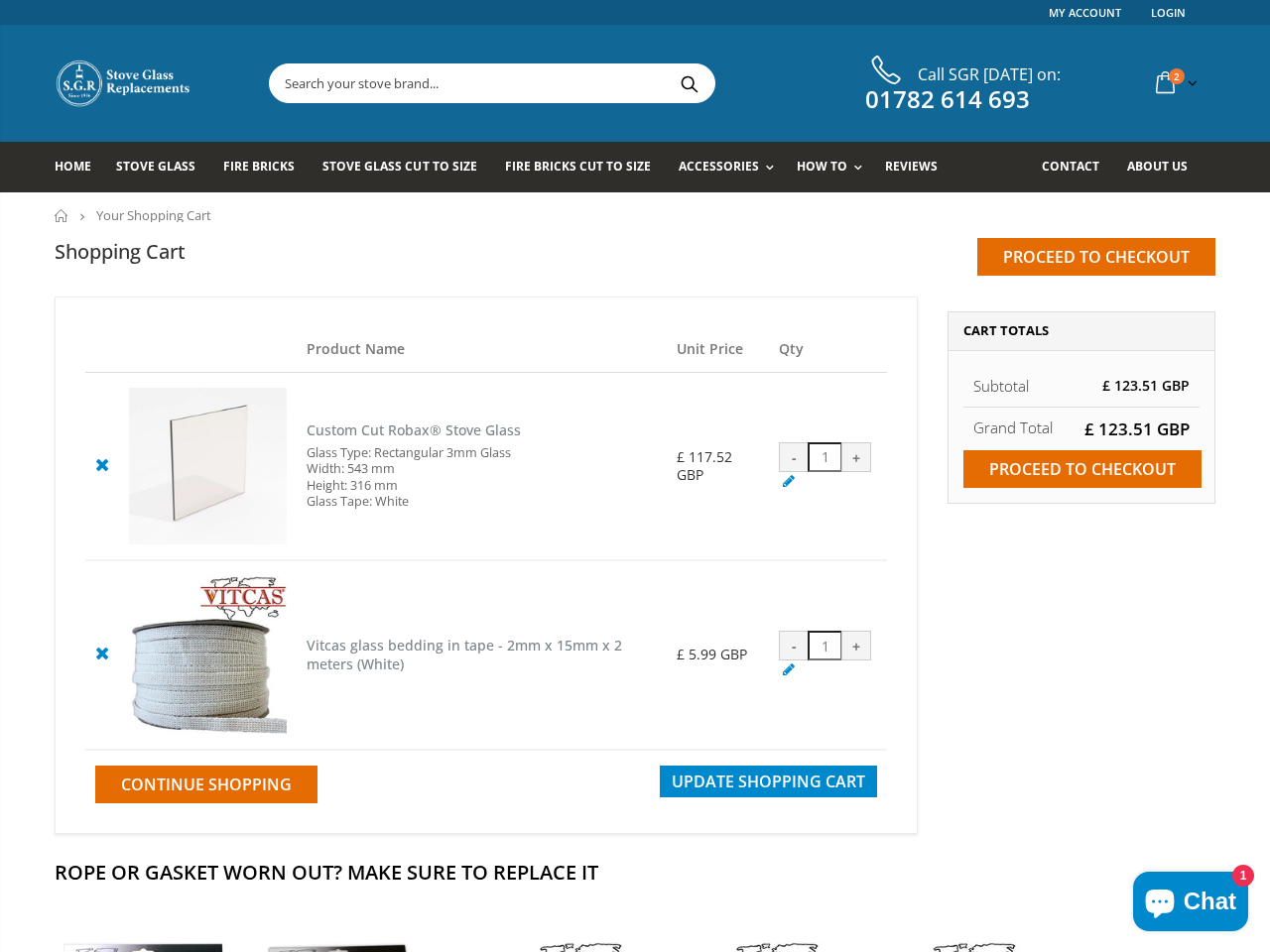 click on "Glass Type:
Rectangular 3mm Glass
Width:
543 mm
Height:
316 mm
Glass Tape:
White" at bounding box center [482, 477] 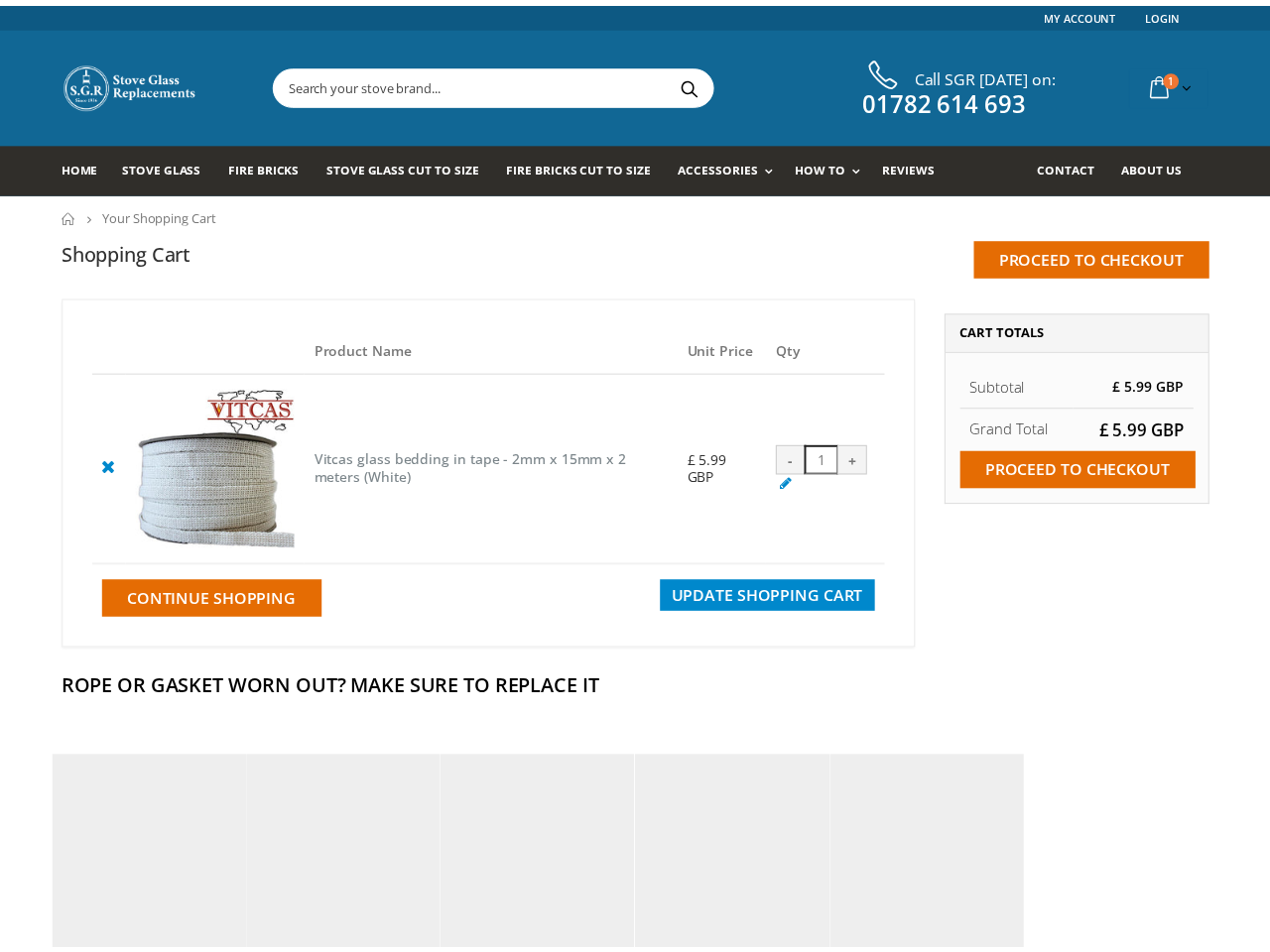 scroll, scrollTop: 0, scrollLeft: 0, axis: both 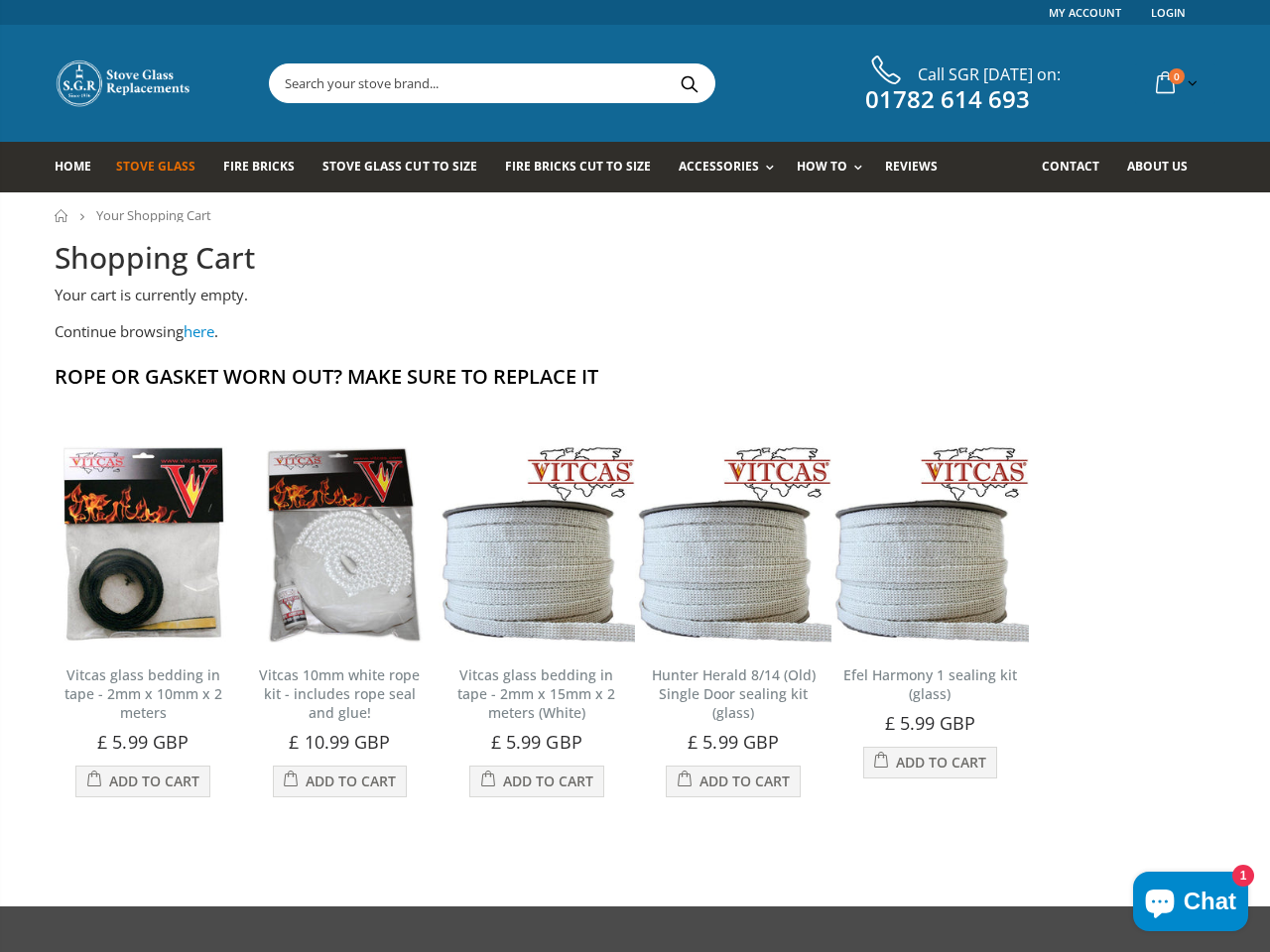 click on "Stove Glass" at bounding box center [156, 166] 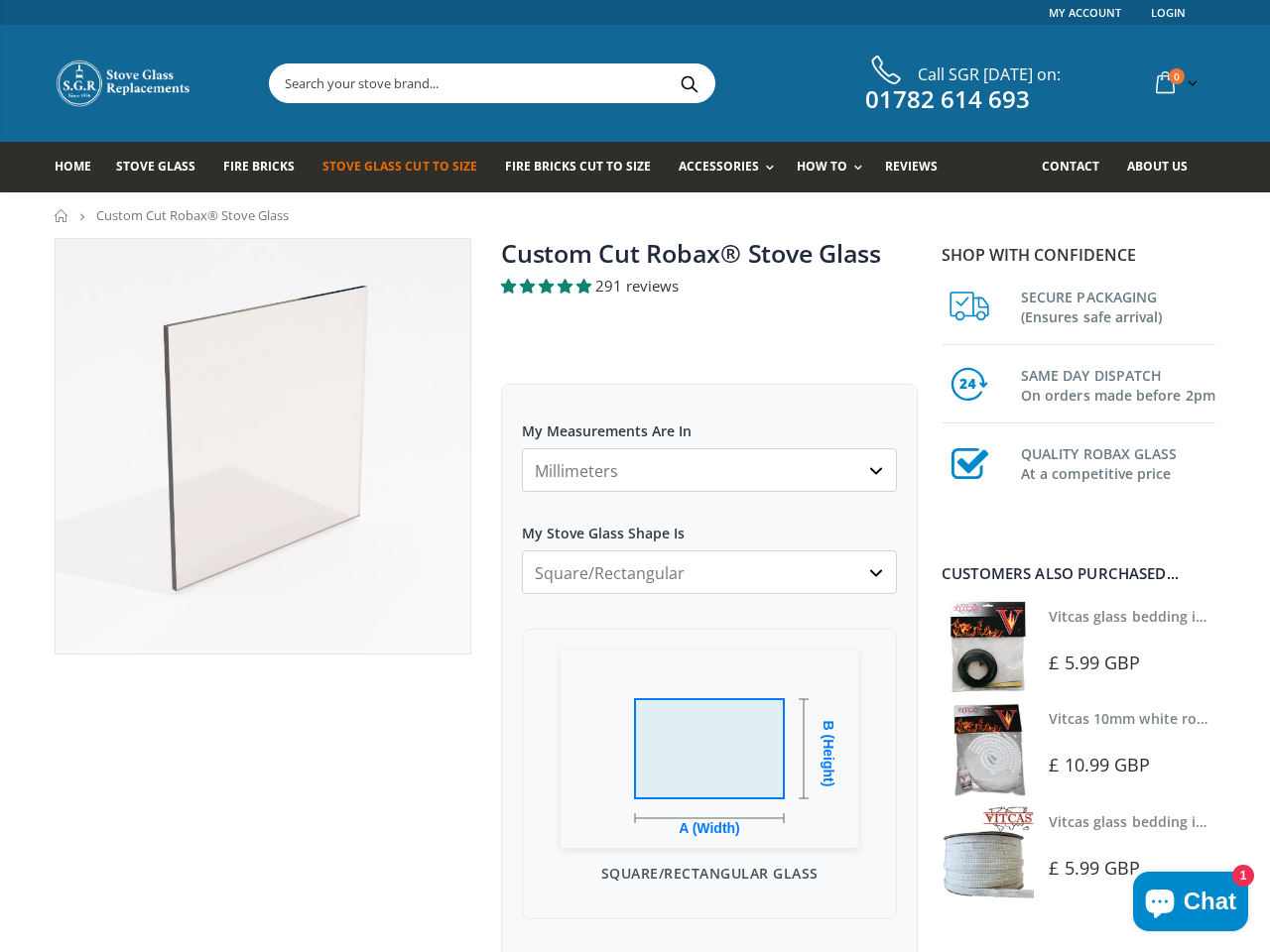 scroll, scrollTop: 0, scrollLeft: 0, axis: both 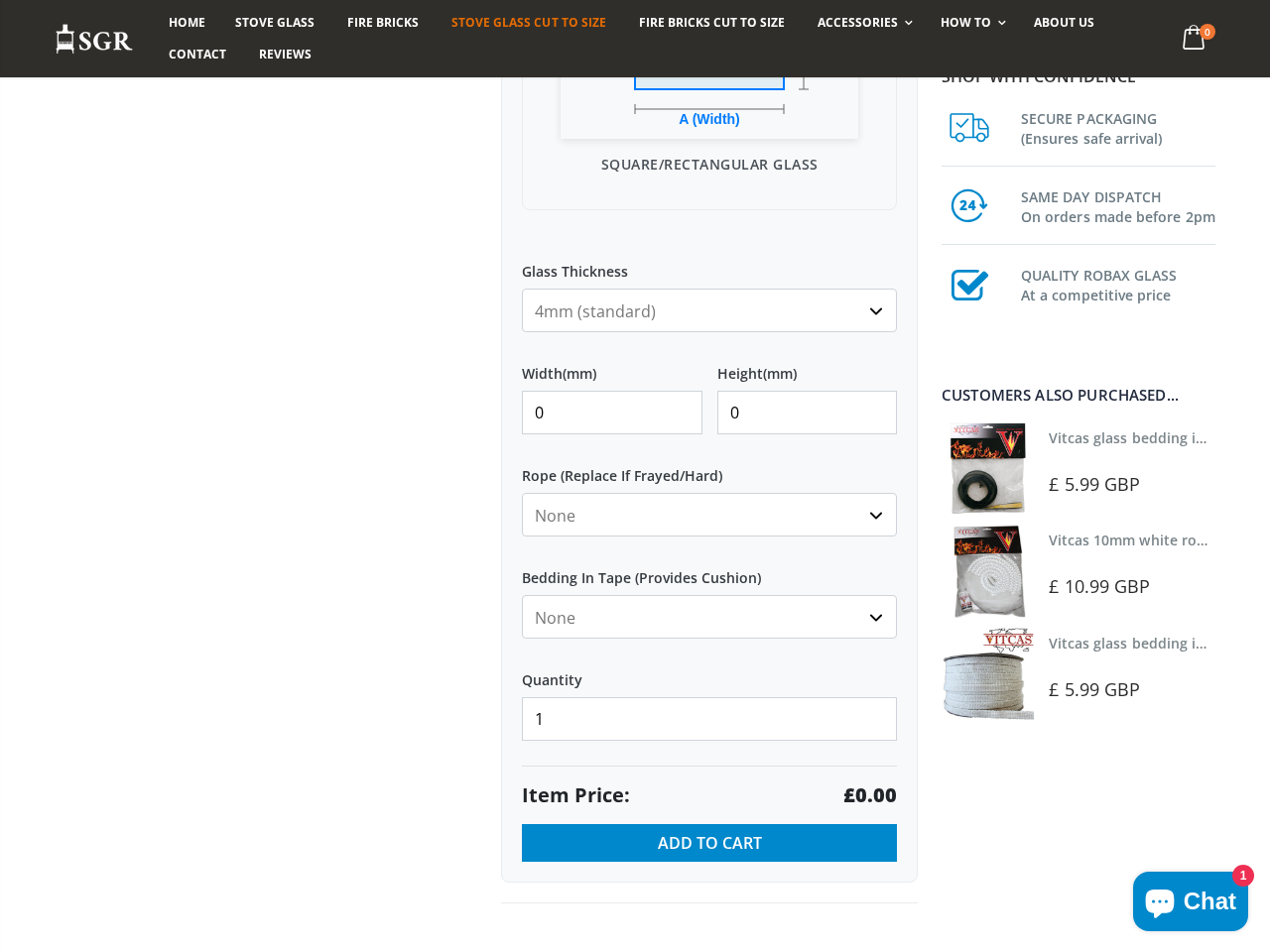 click on "0" at bounding box center [612, 413] 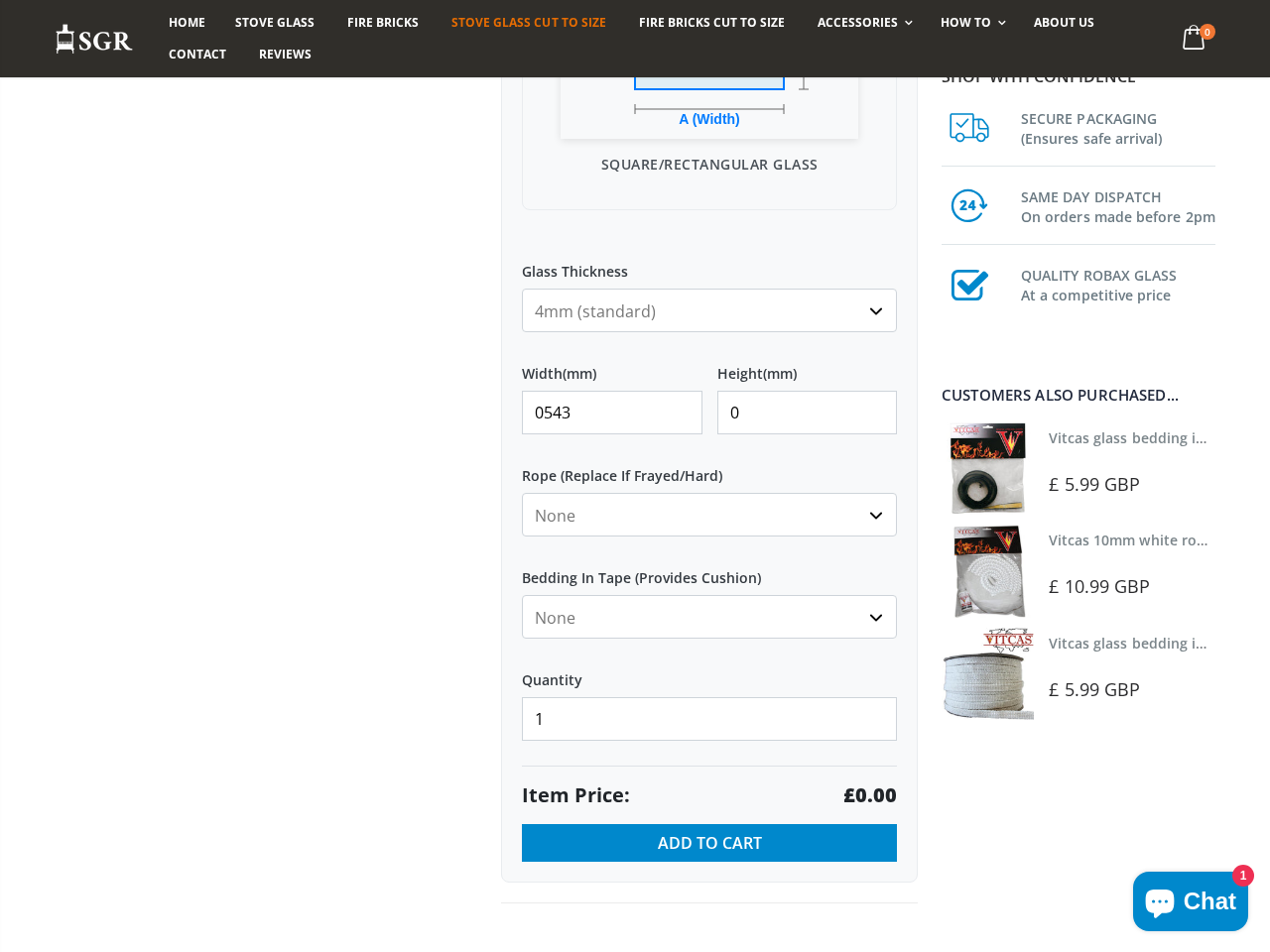 click on "0543" at bounding box center [612, 413] 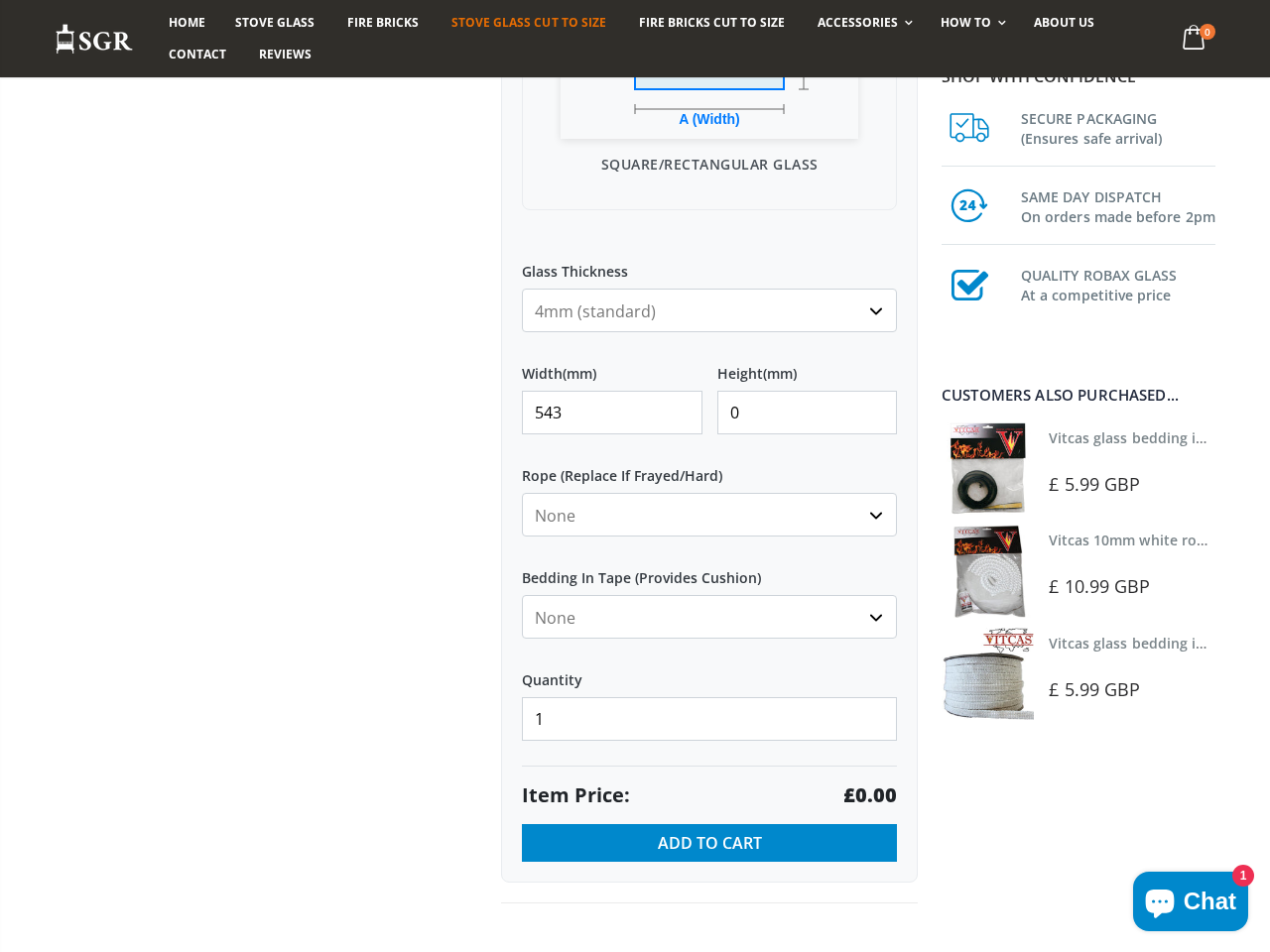 type on "543" 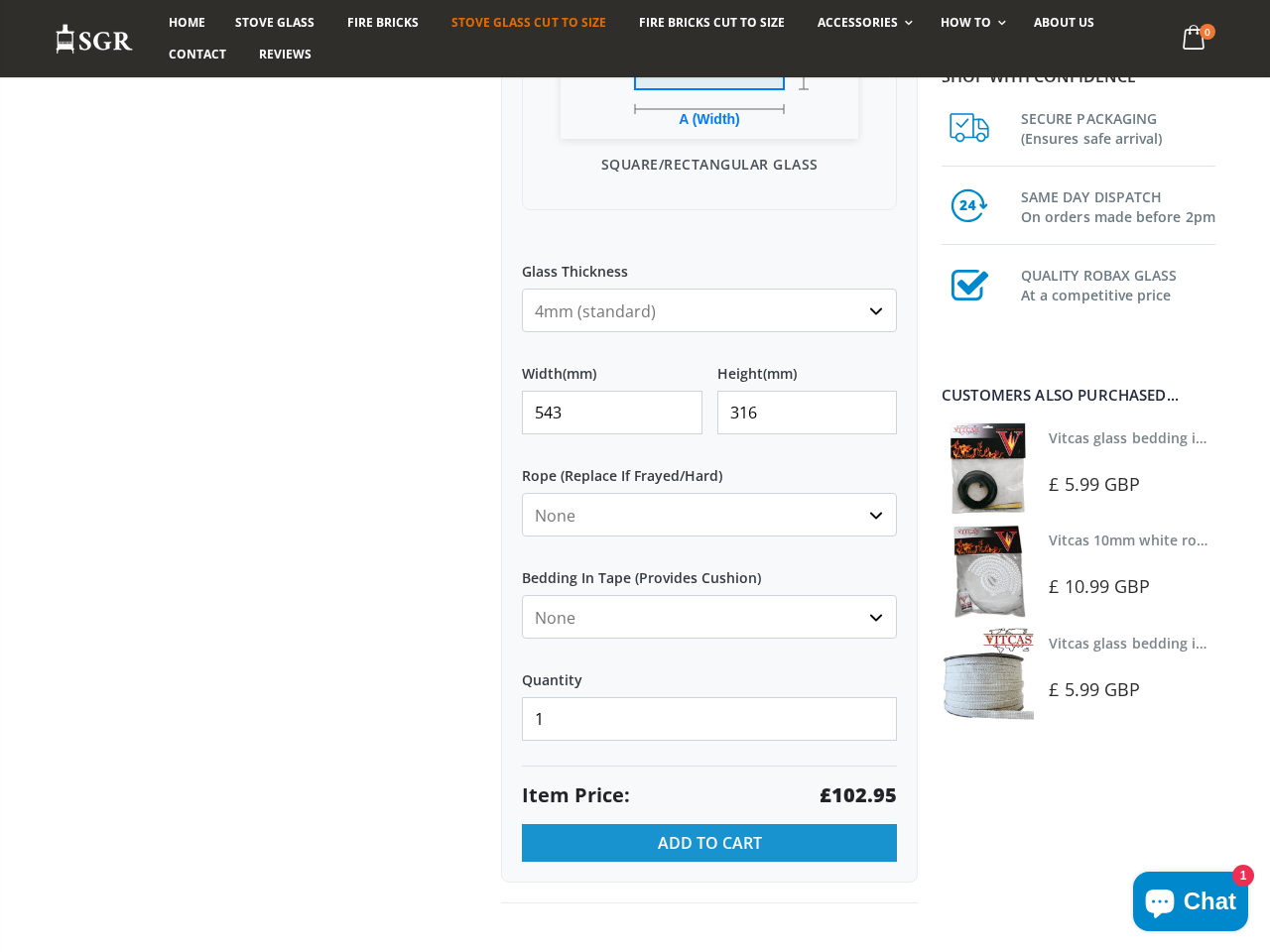 type on "316" 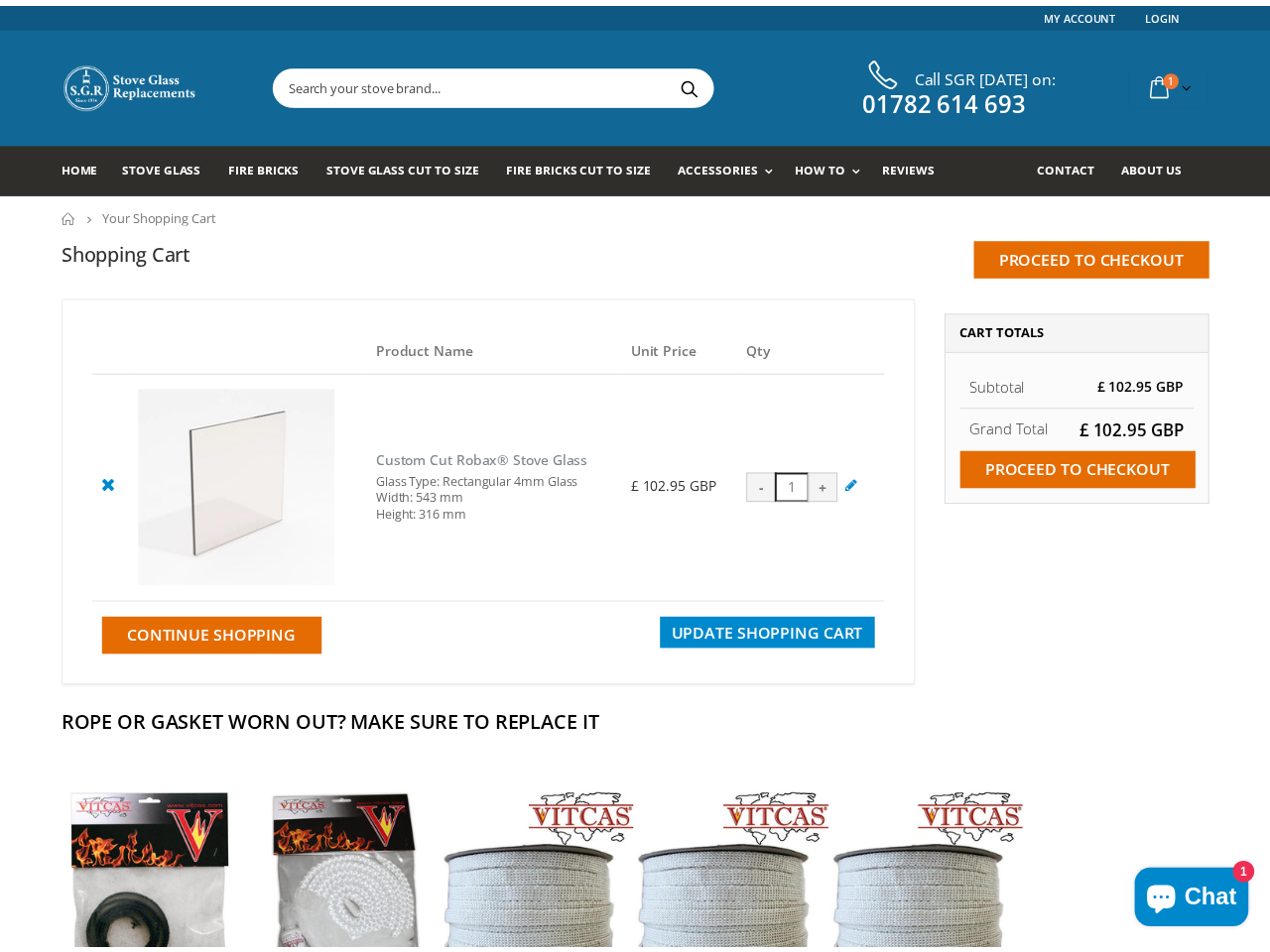 scroll, scrollTop: 0, scrollLeft: 0, axis: both 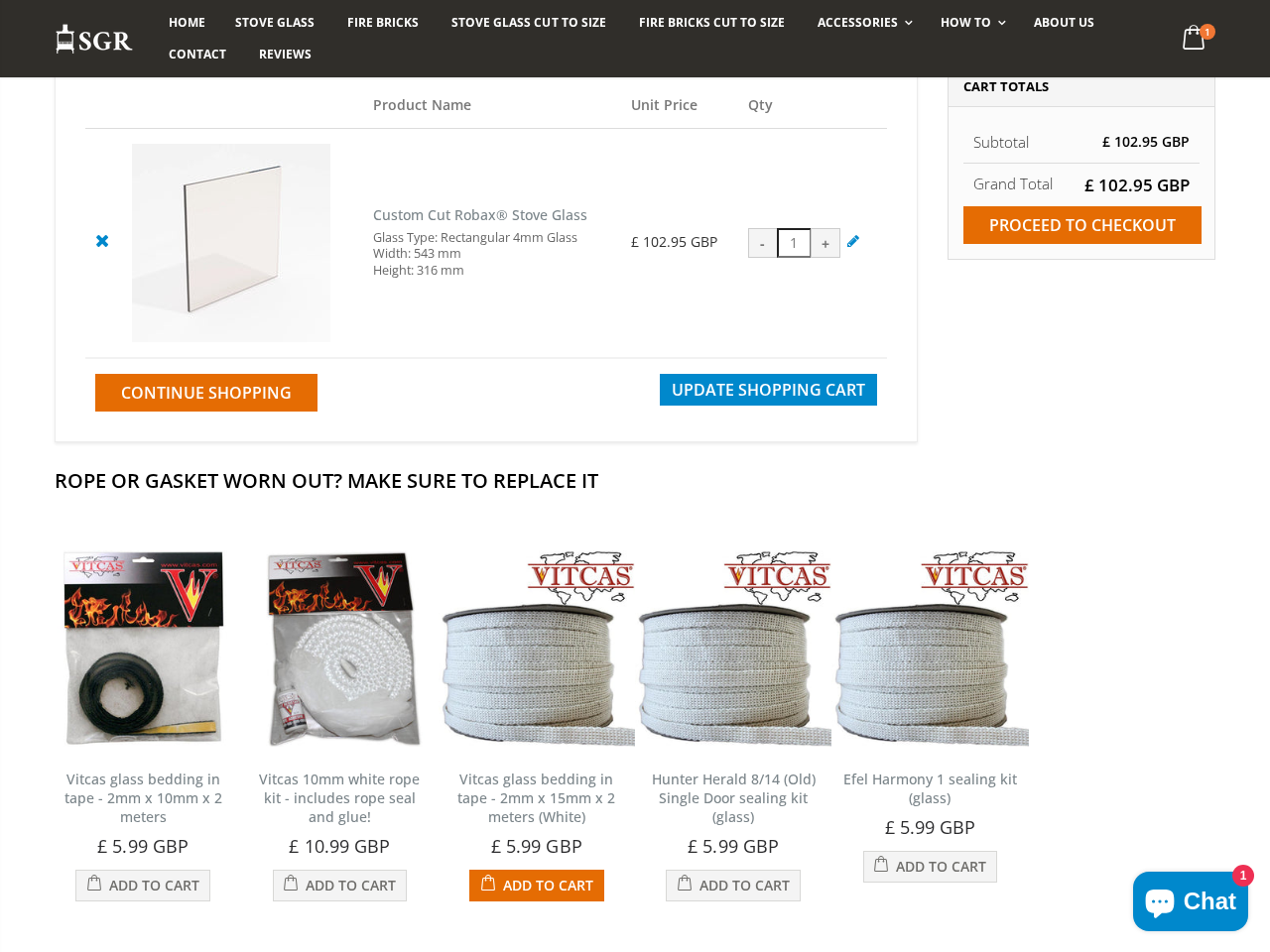 click on "Vitcas glass bedding in tape - 2mm x 15mm x 2 meters (White)" at bounding box center [536, 797] 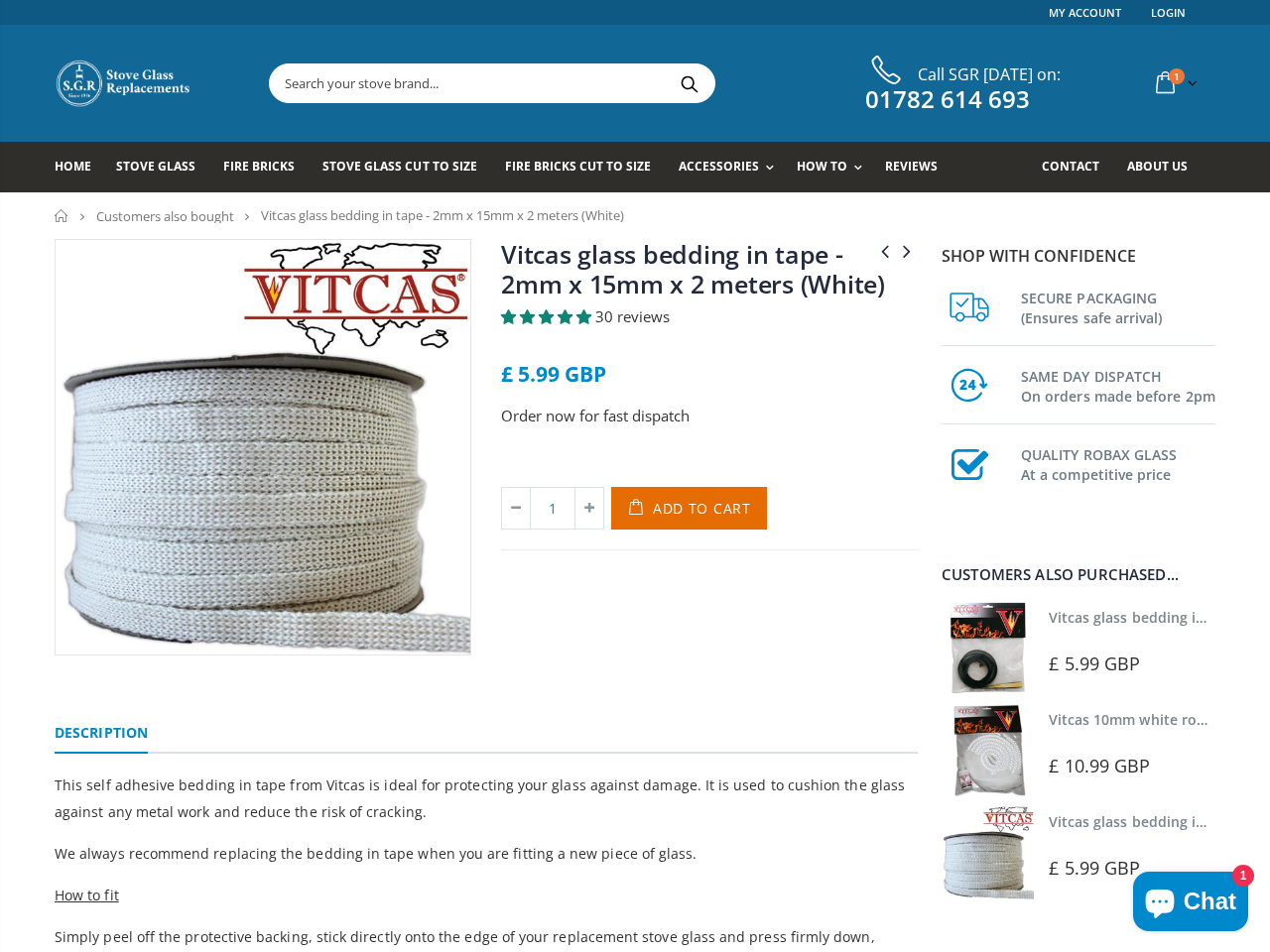 scroll, scrollTop: 0, scrollLeft: 0, axis: both 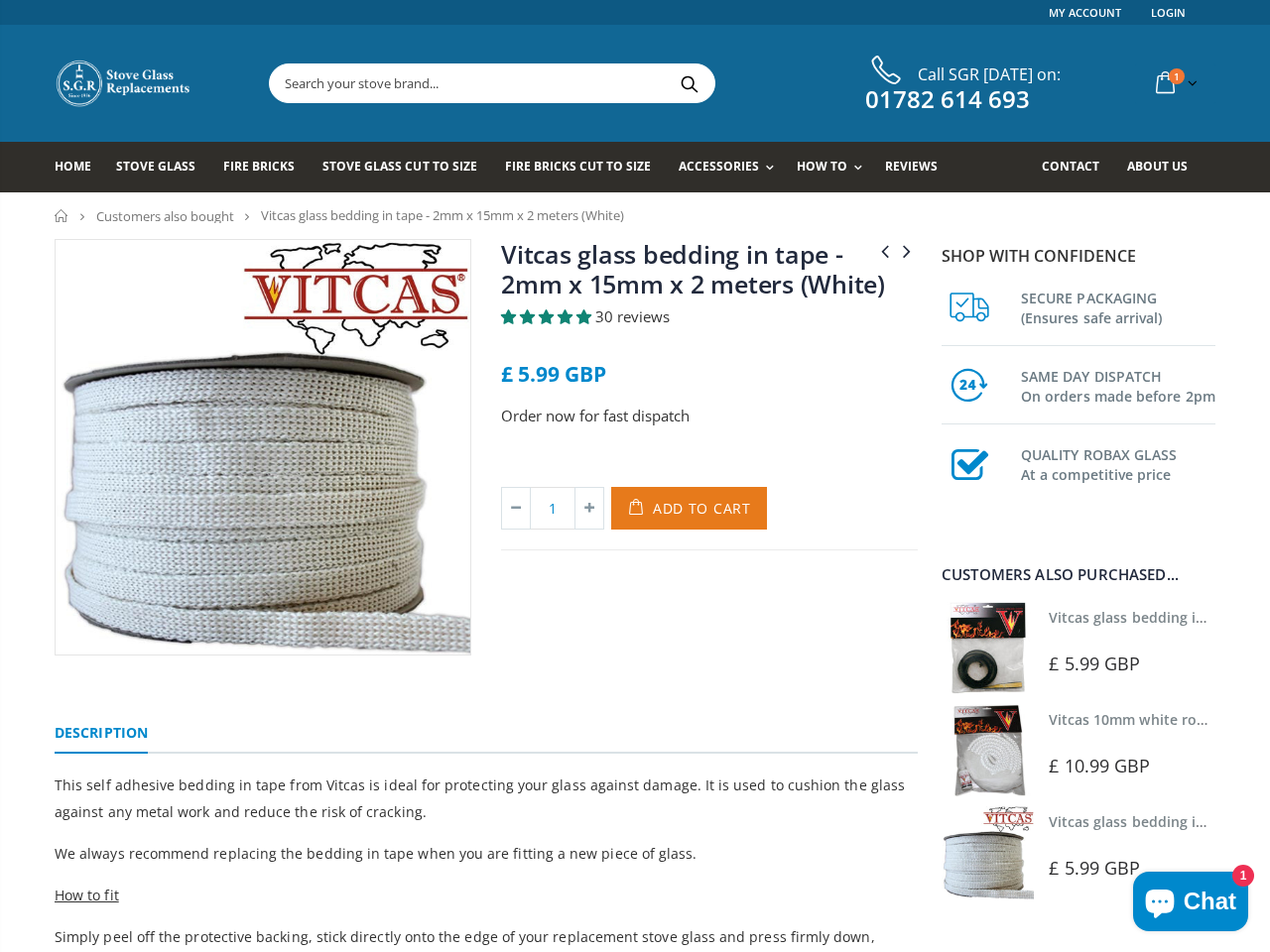 click on "Add to Cart" at bounding box center (701, 508) 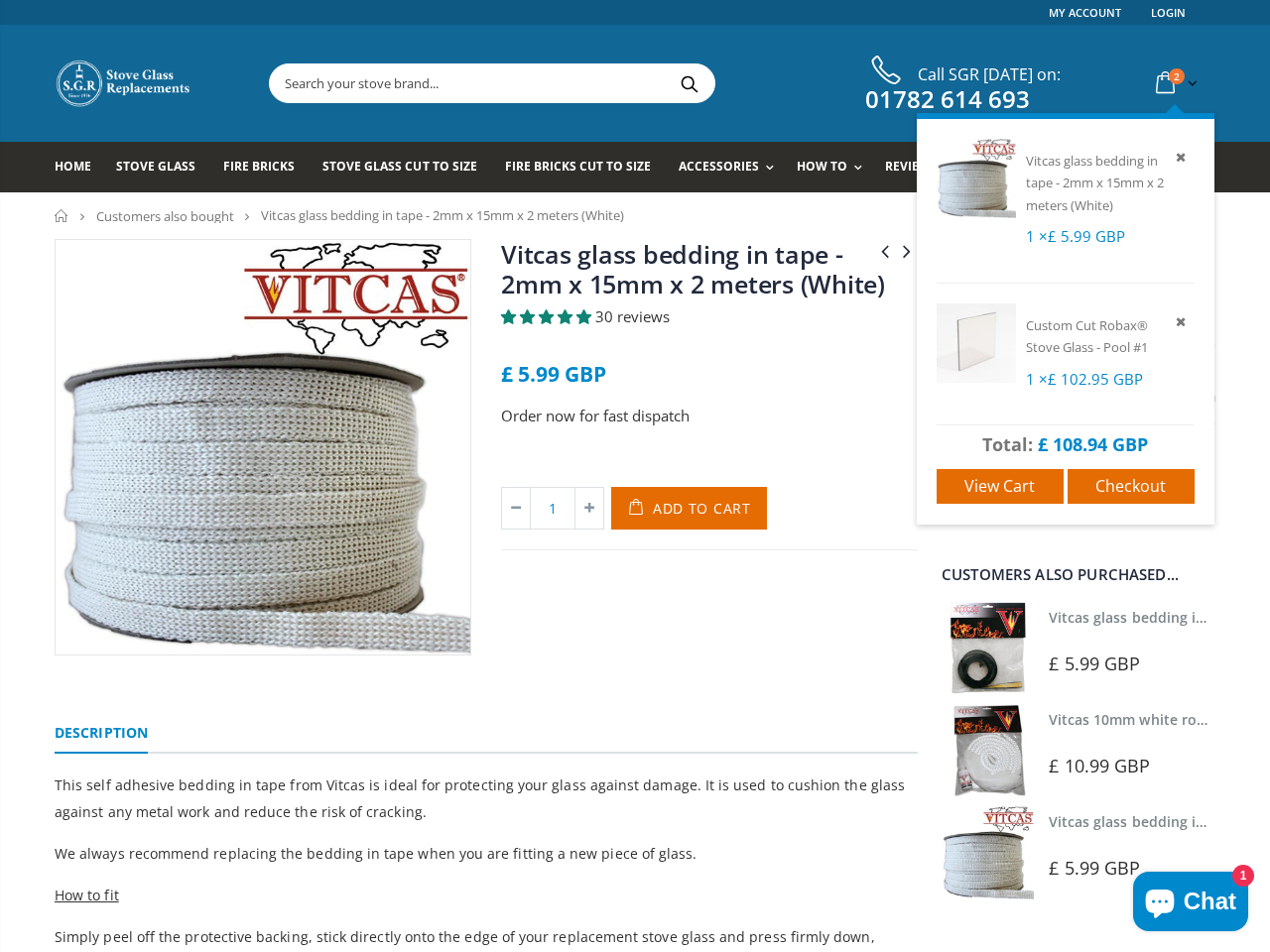 click at bounding box center [1165, 83] 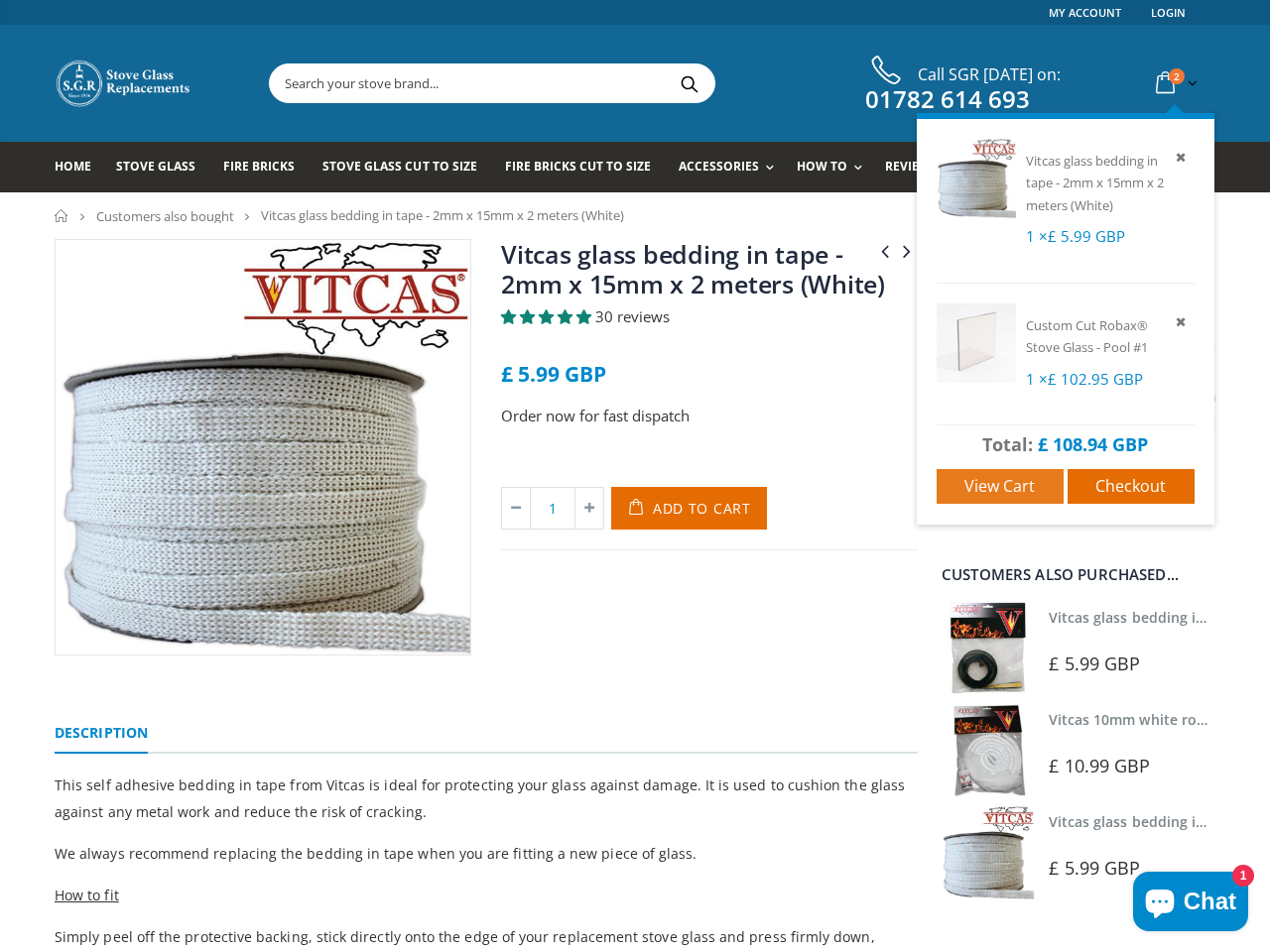 click on "View cart" at bounding box center [999, 486] 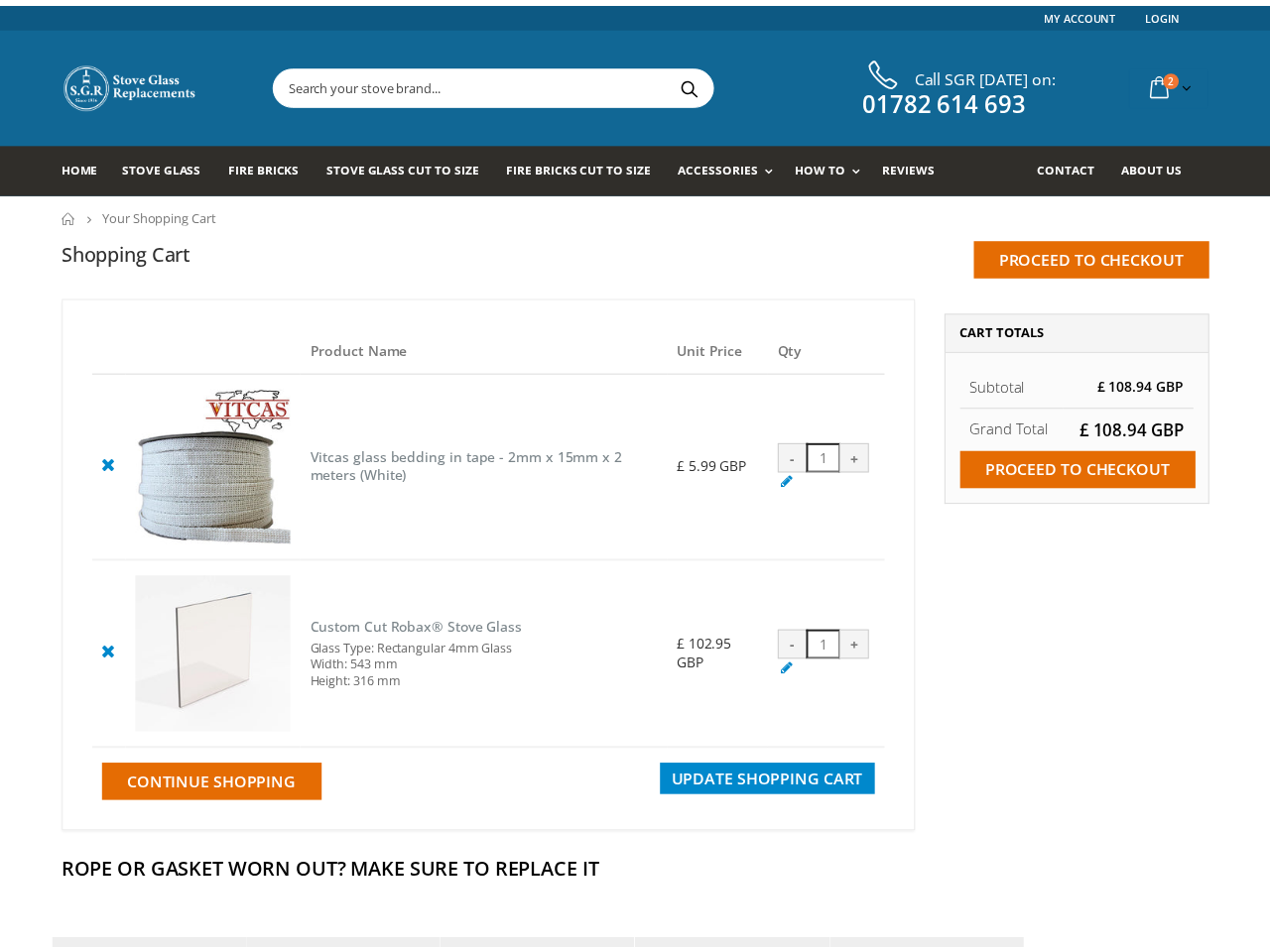 scroll, scrollTop: 0, scrollLeft: 0, axis: both 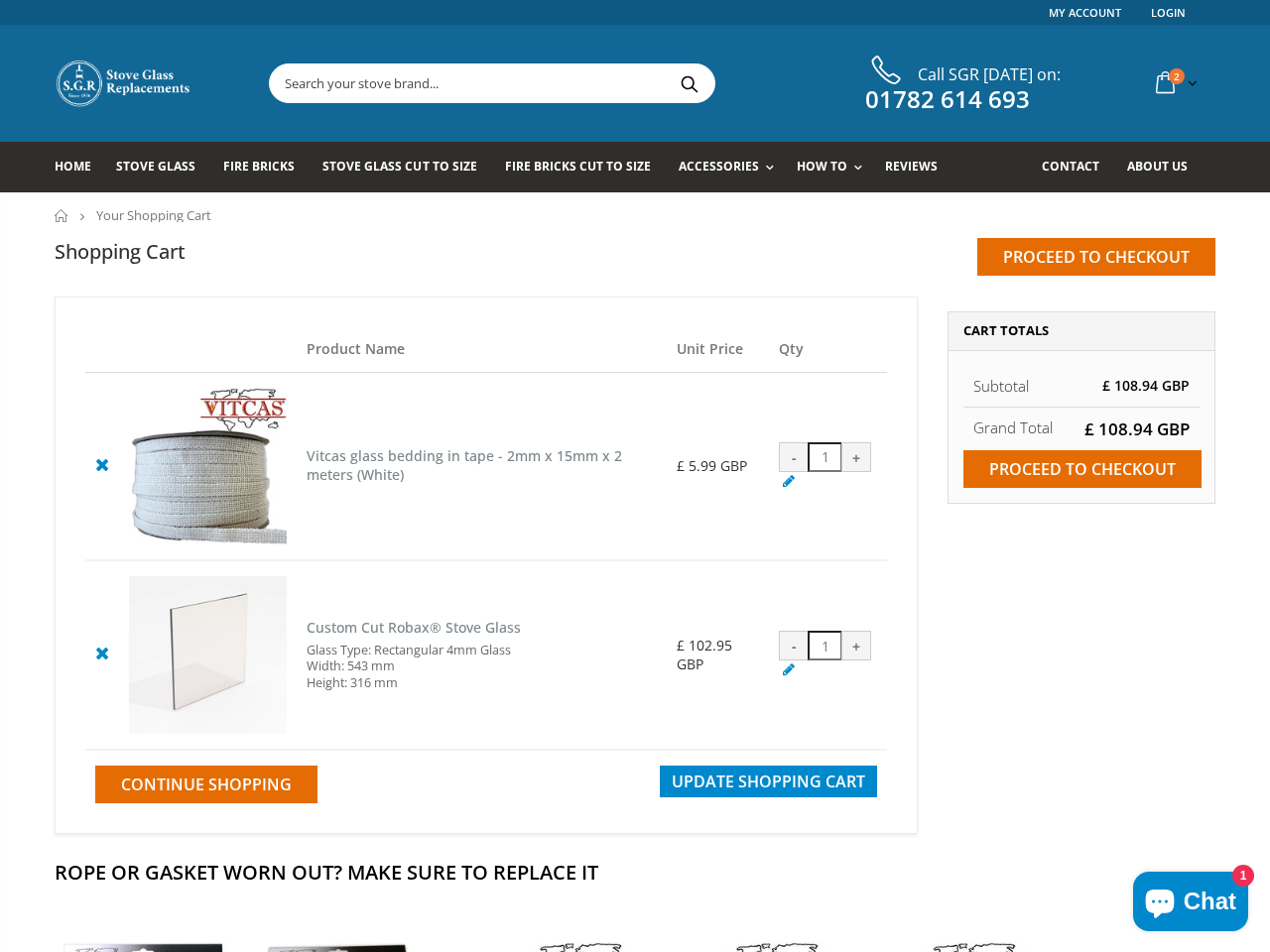 click on "Proceed to checkout" at bounding box center [1082, 469] 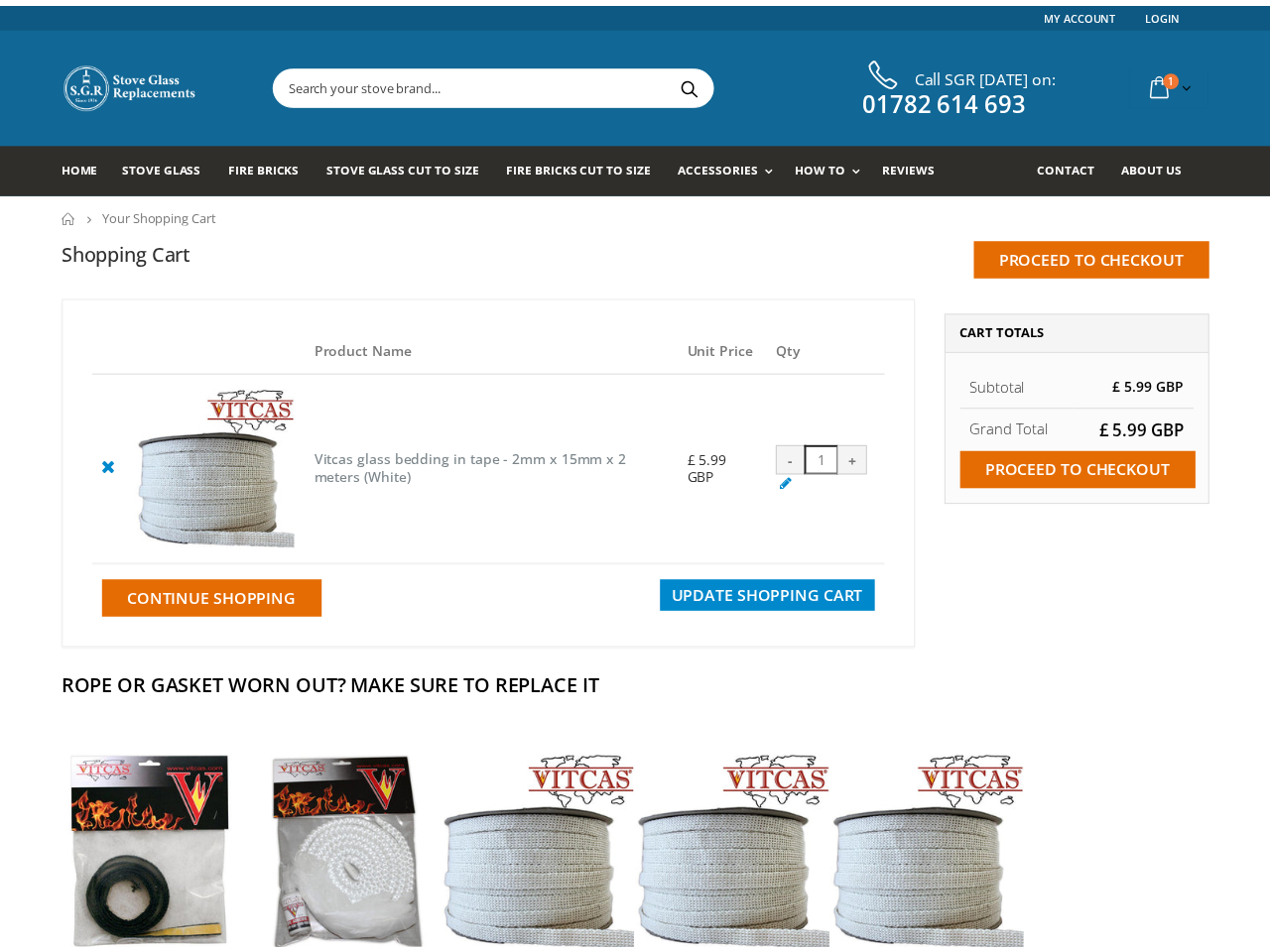 scroll, scrollTop: 0, scrollLeft: 0, axis: both 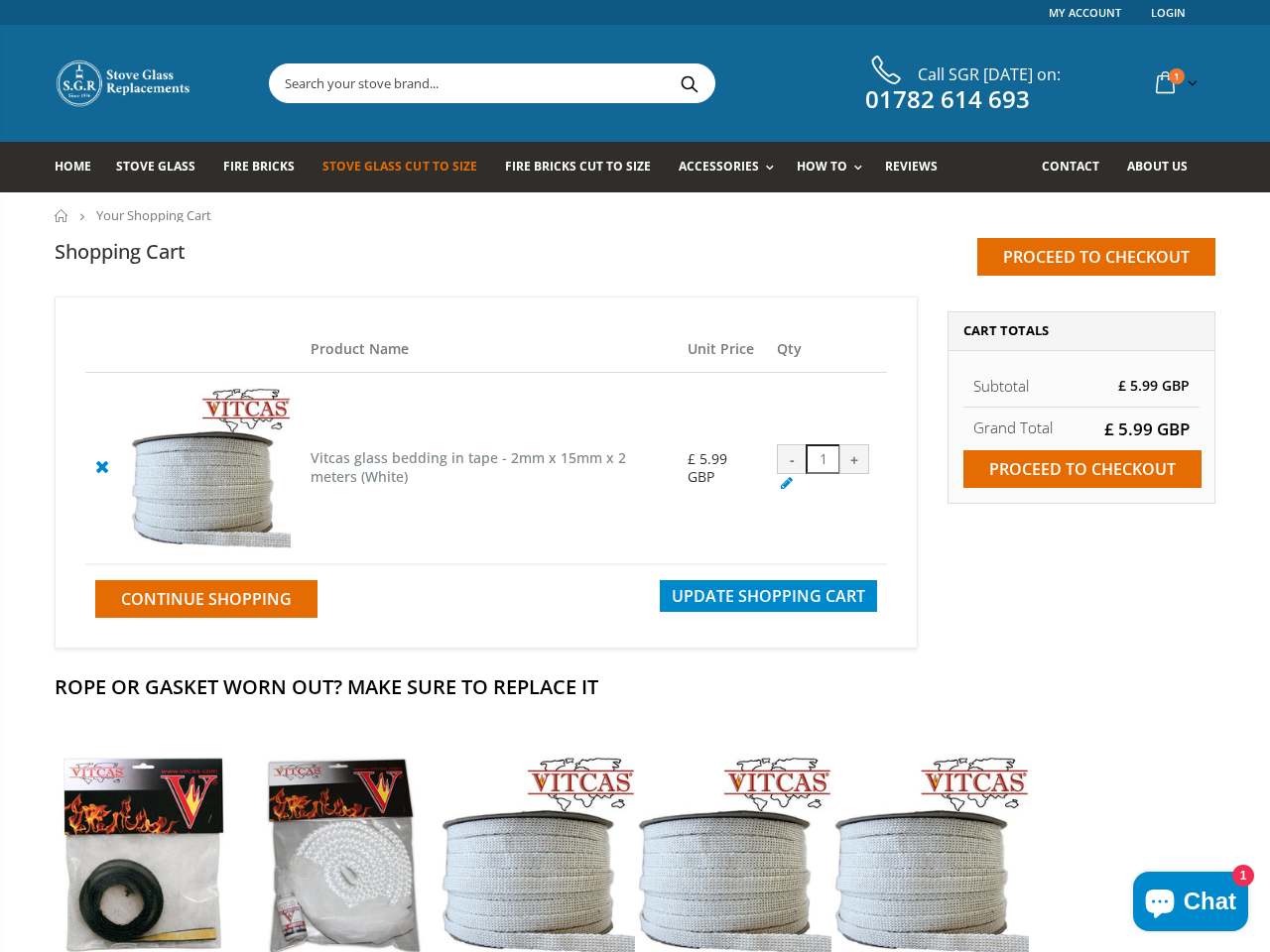 click on "Stove Glass Cut To Size" at bounding box center (399, 166) 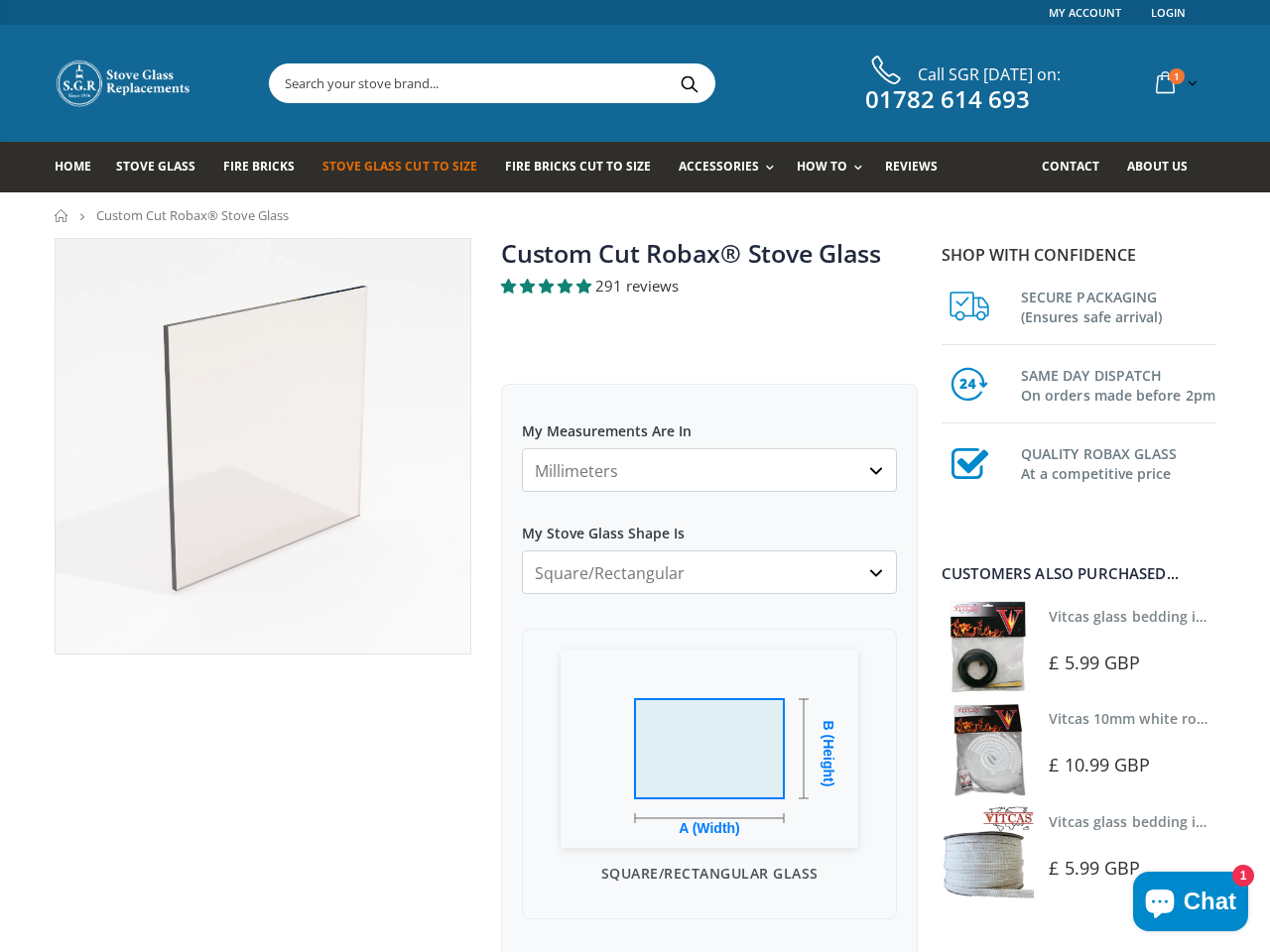 scroll, scrollTop: 0, scrollLeft: 0, axis: both 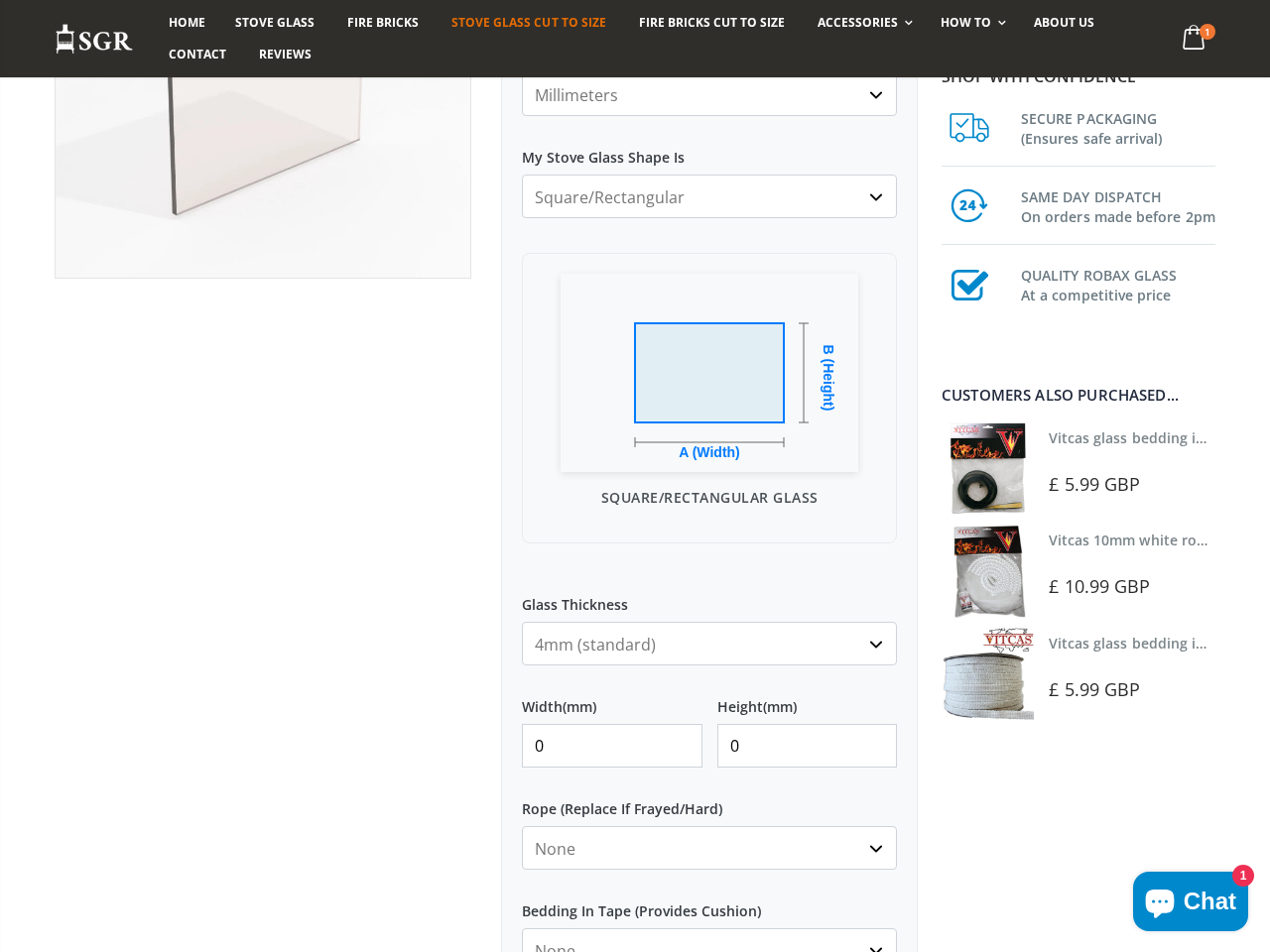 select on "3mm" 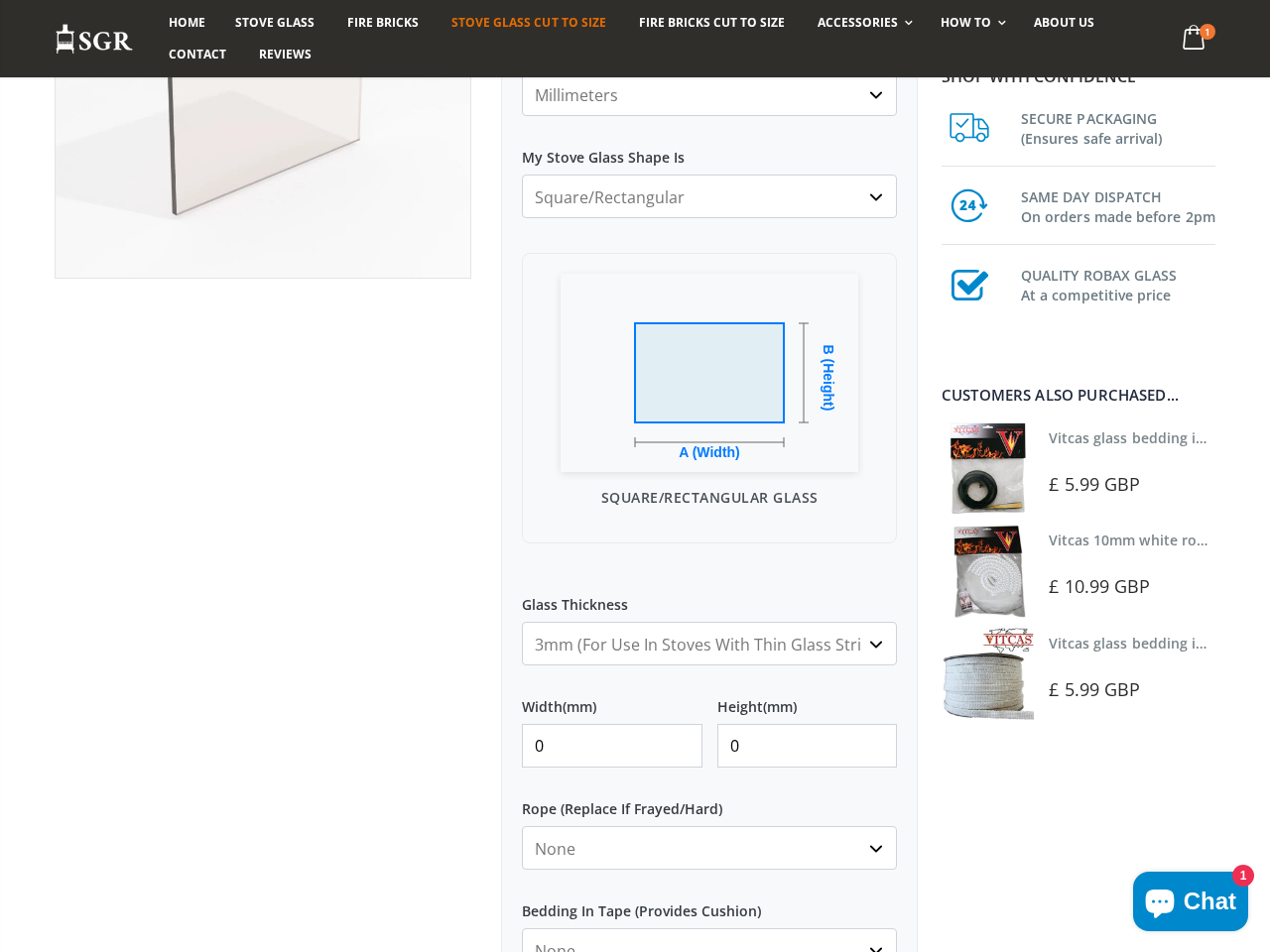 click on "0" at bounding box center (612, 746) 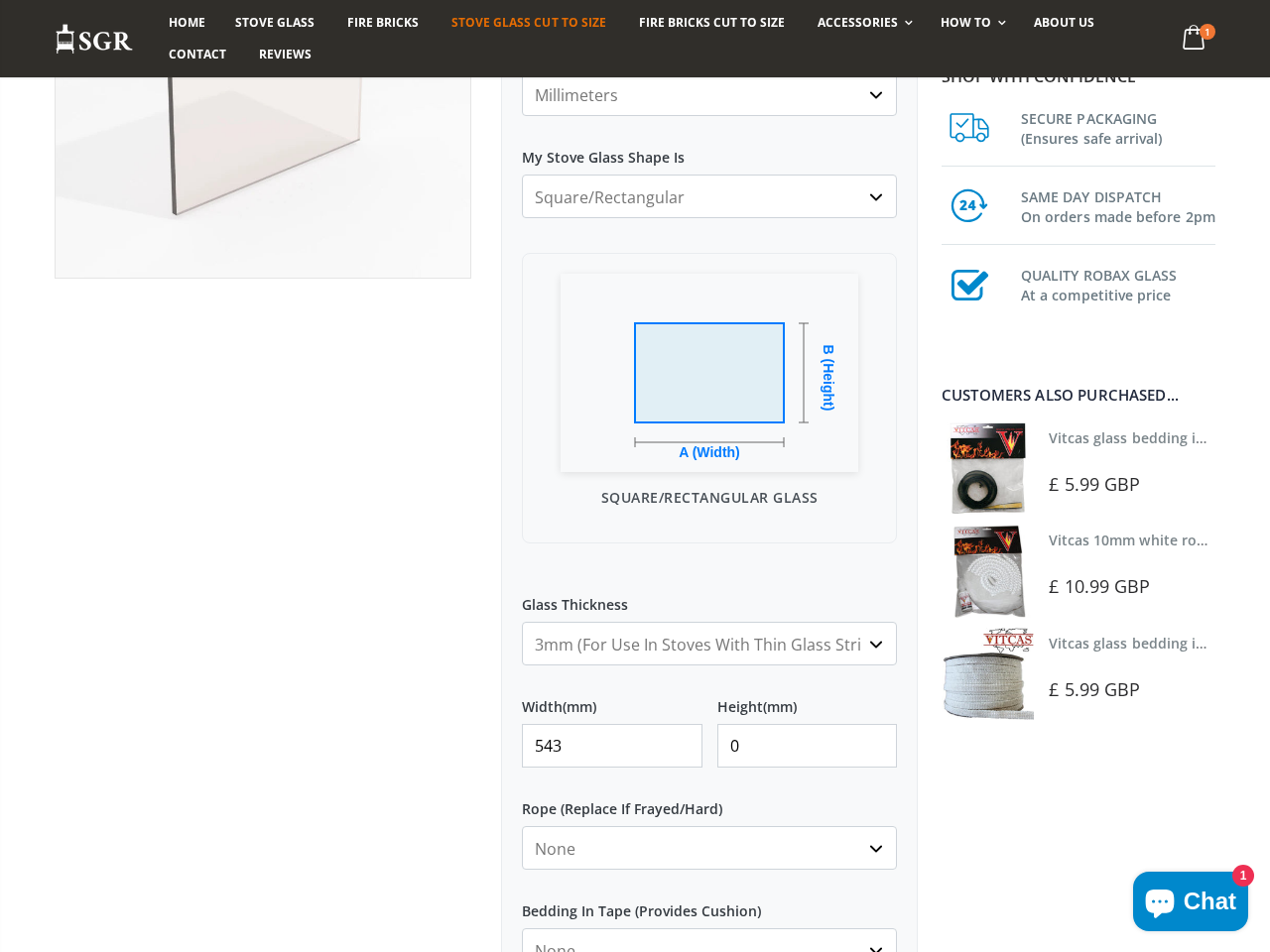 type on "543" 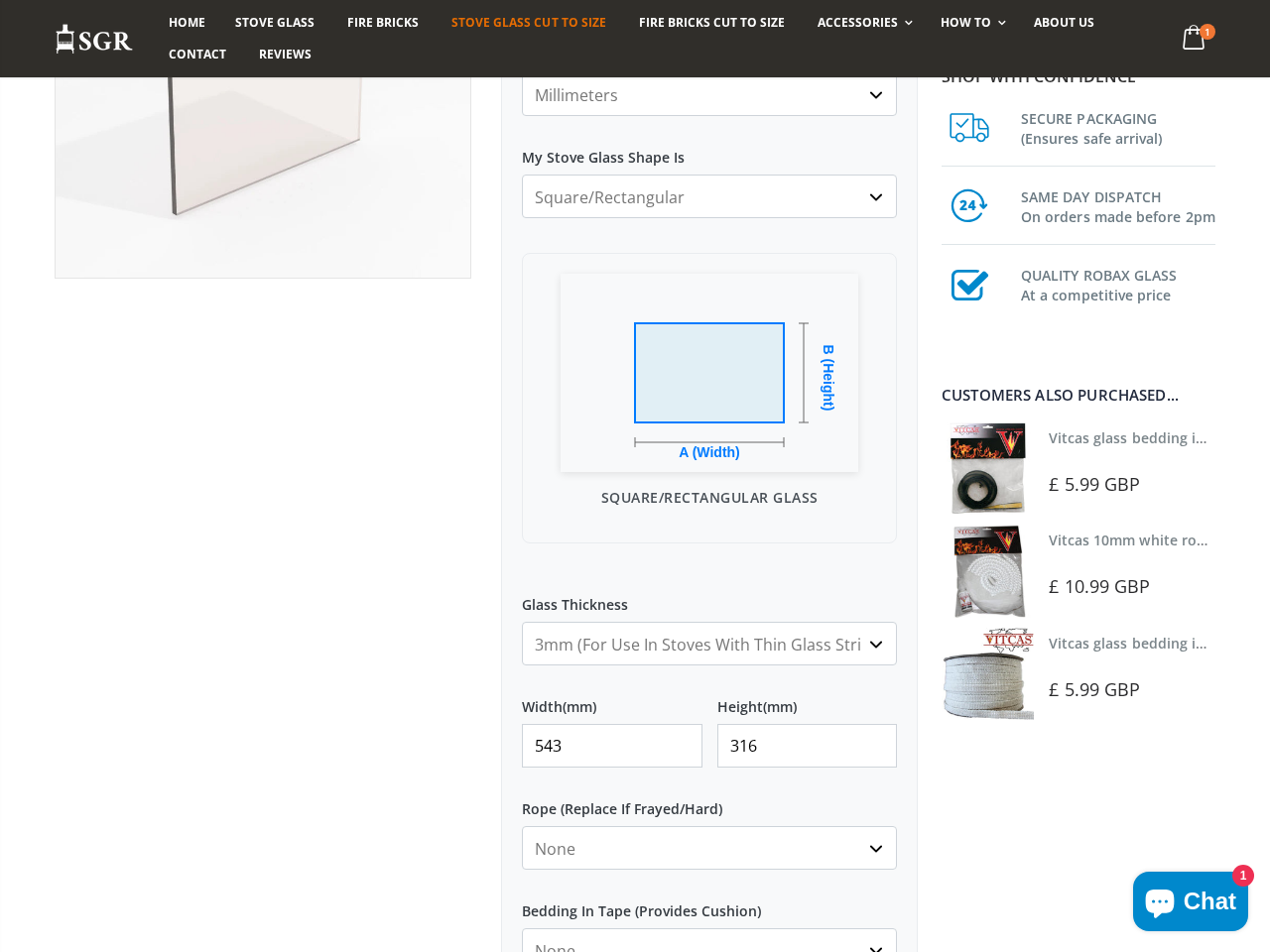 type on "316" 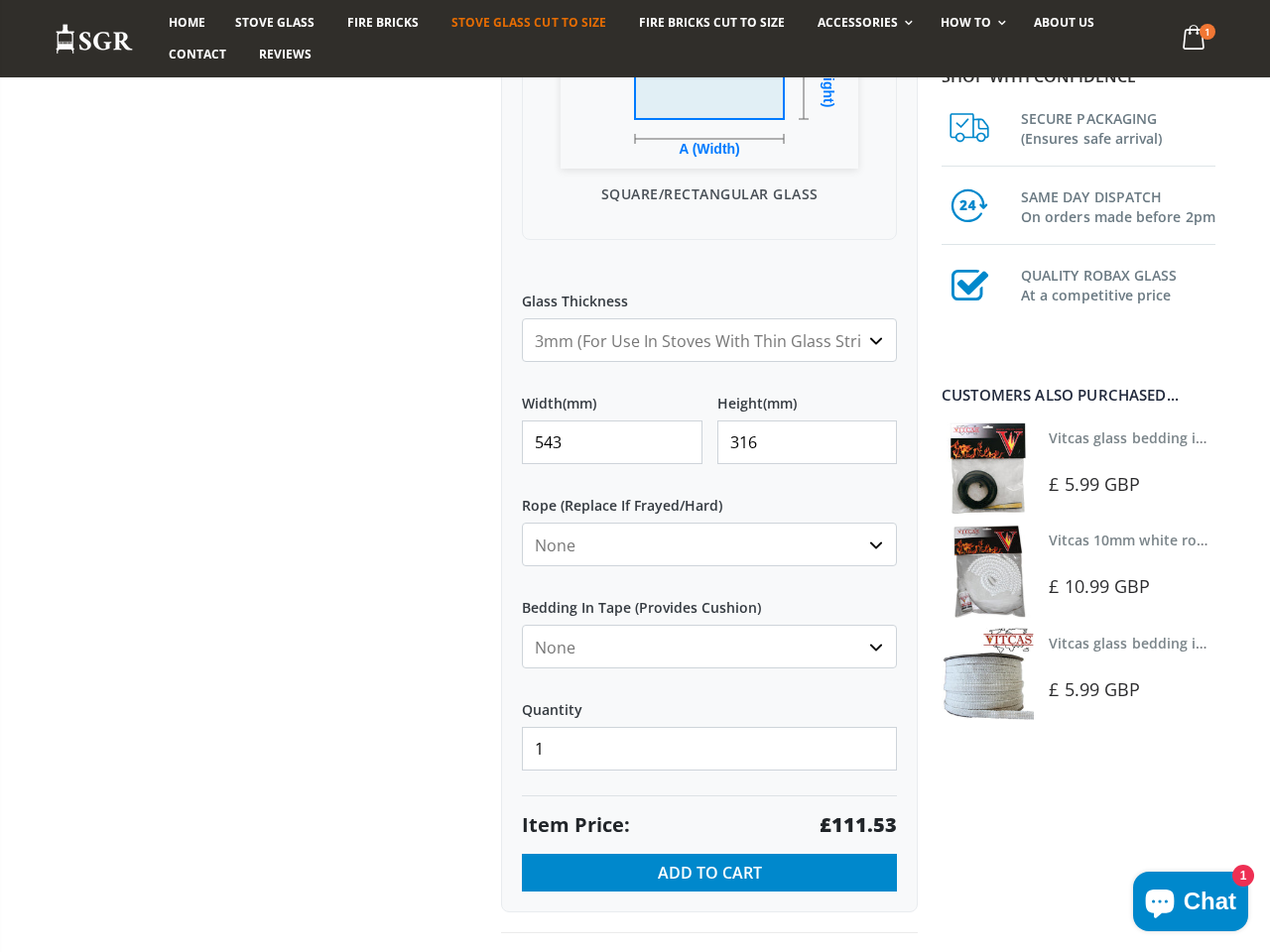 scroll, scrollTop: 690, scrollLeft: 0, axis: vertical 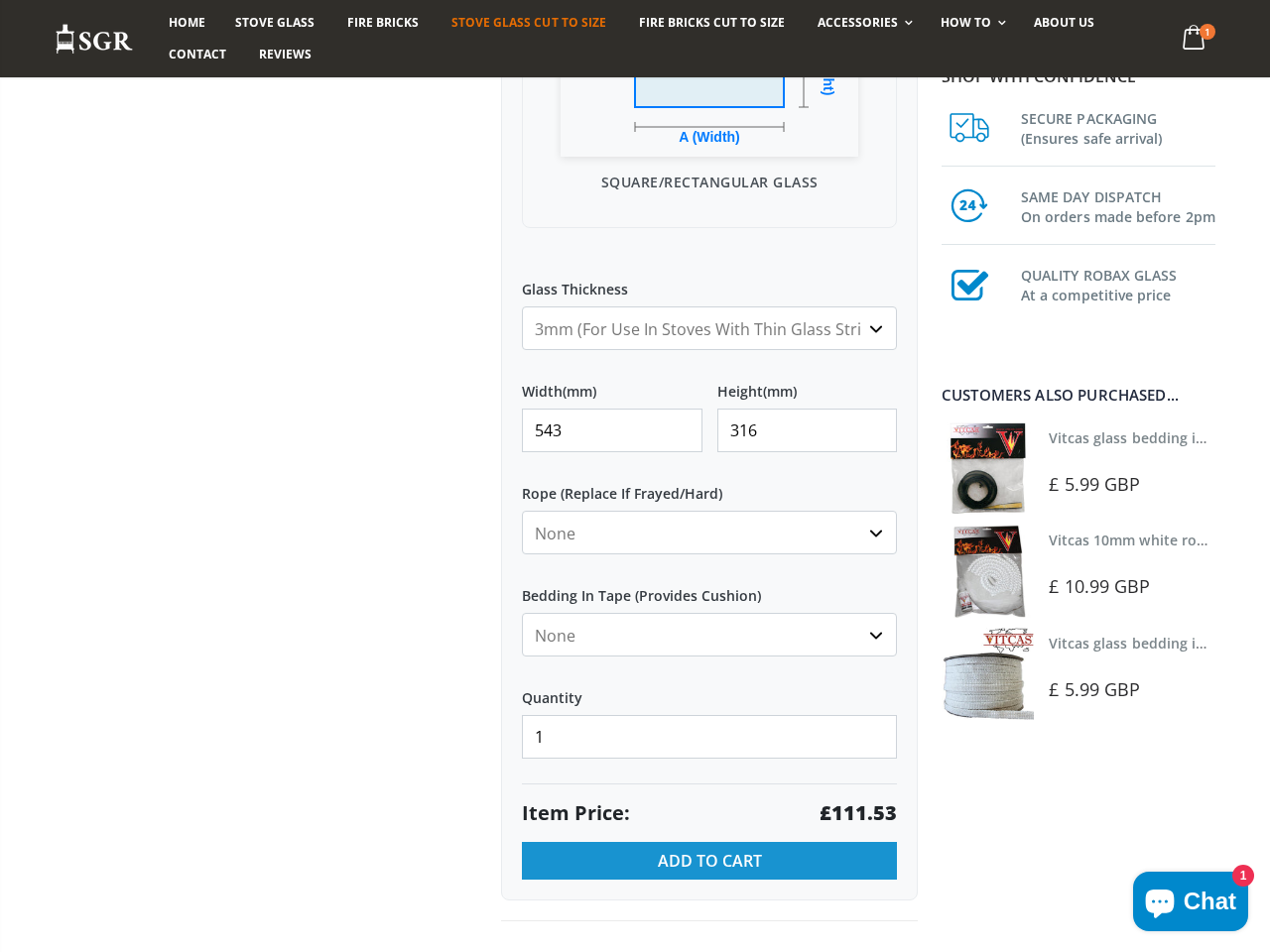 click on "Add to Cart" at bounding box center [709, 861] 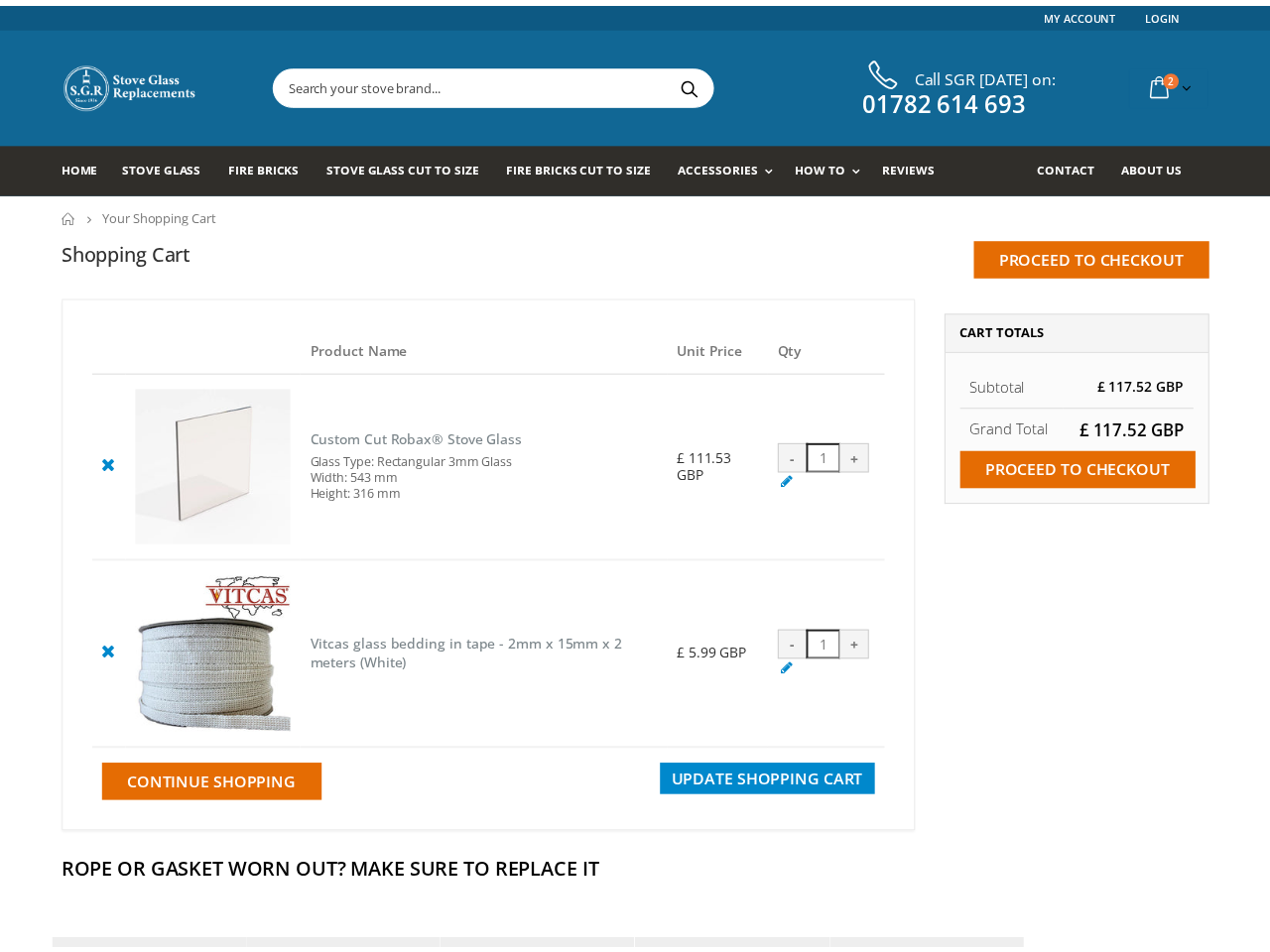 scroll, scrollTop: 0, scrollLeft: 0, axis: both 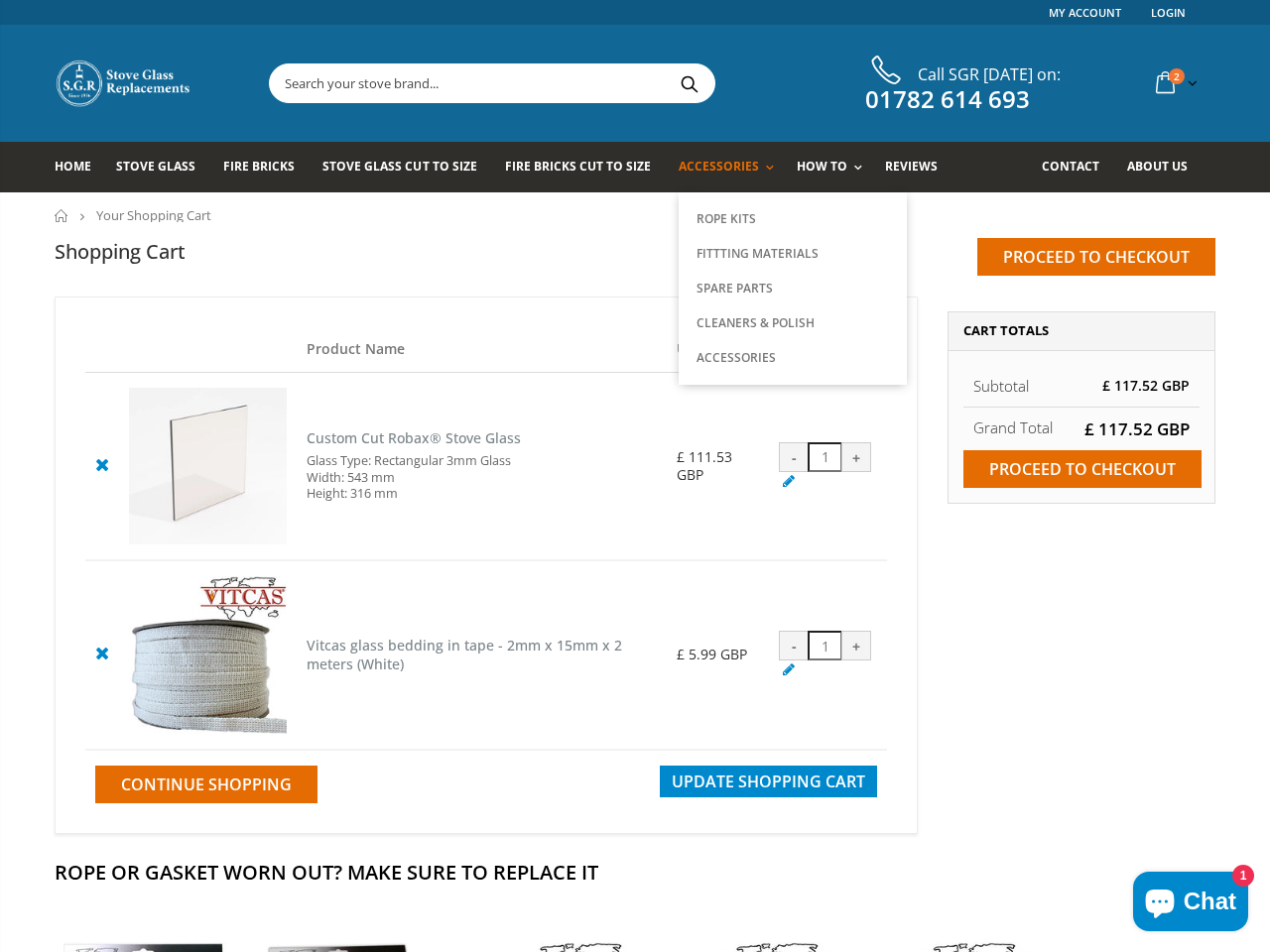 click on "Accessories" at bounding box center (731, 167) 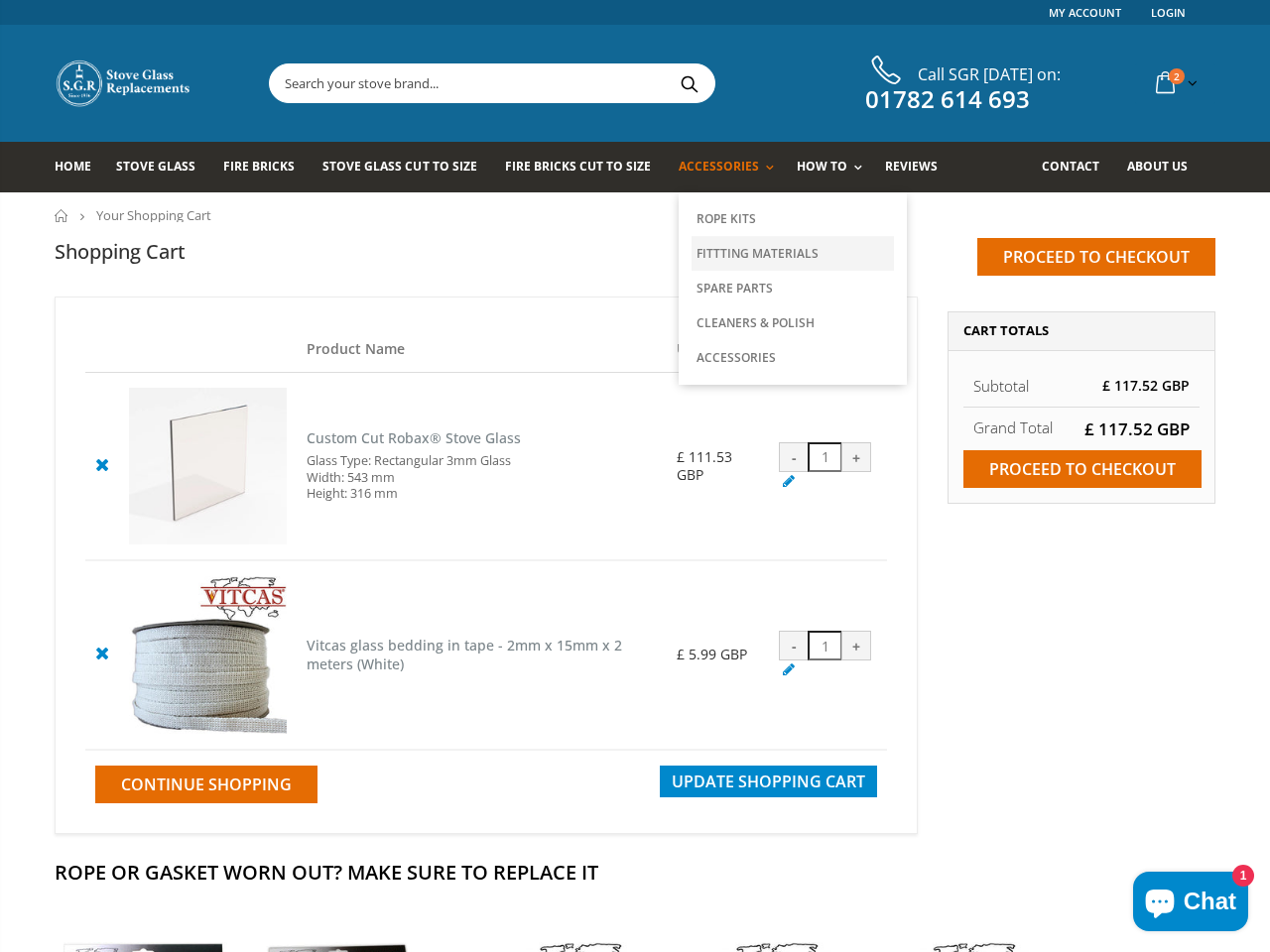click on "Fittting Materials" at bounding box center [793, 253] 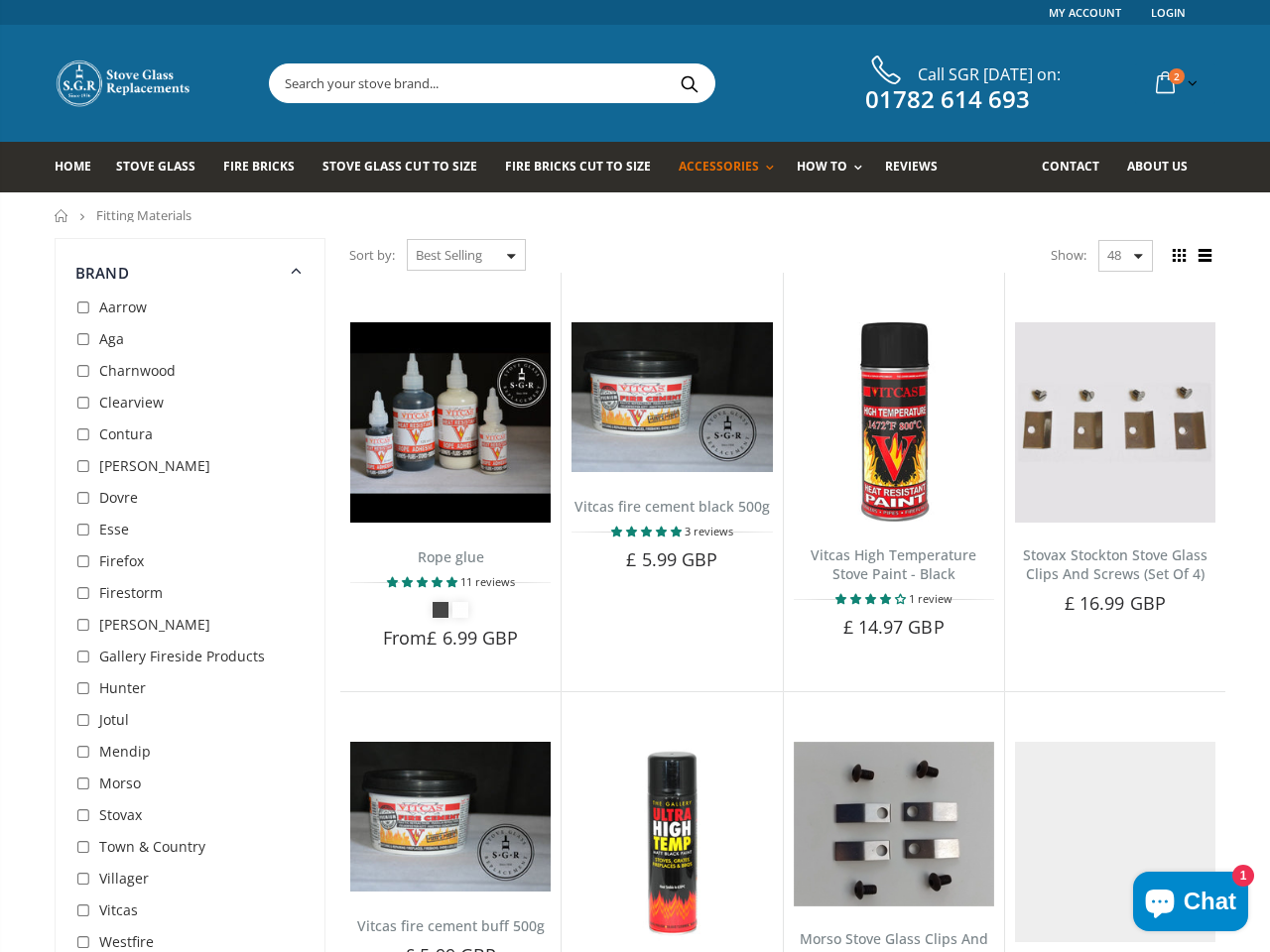 scroll, scrollTop: 0, scrollLeft: 0, axis: both 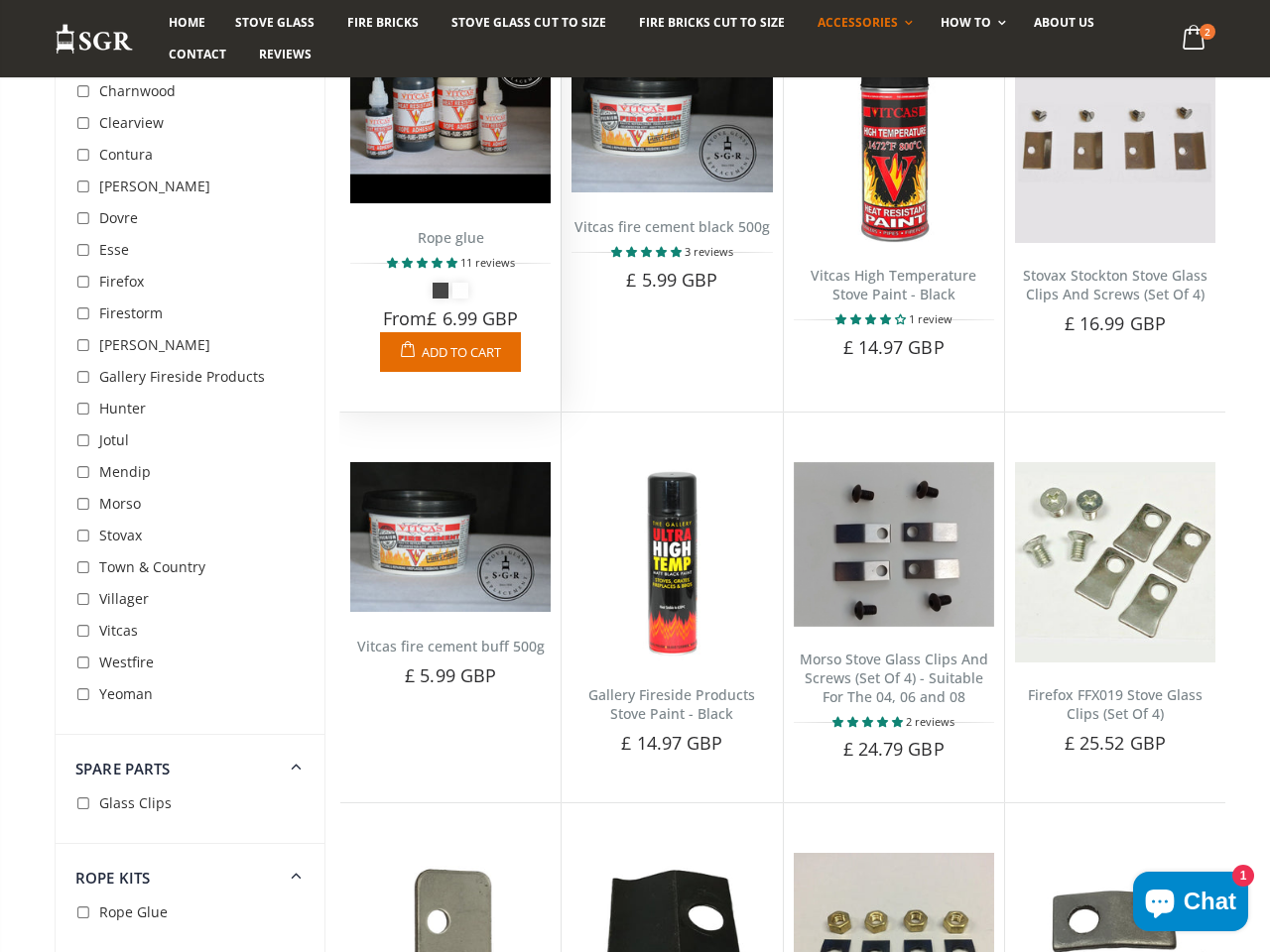 click on "Add to Cart" at bounding box center (461, 352) 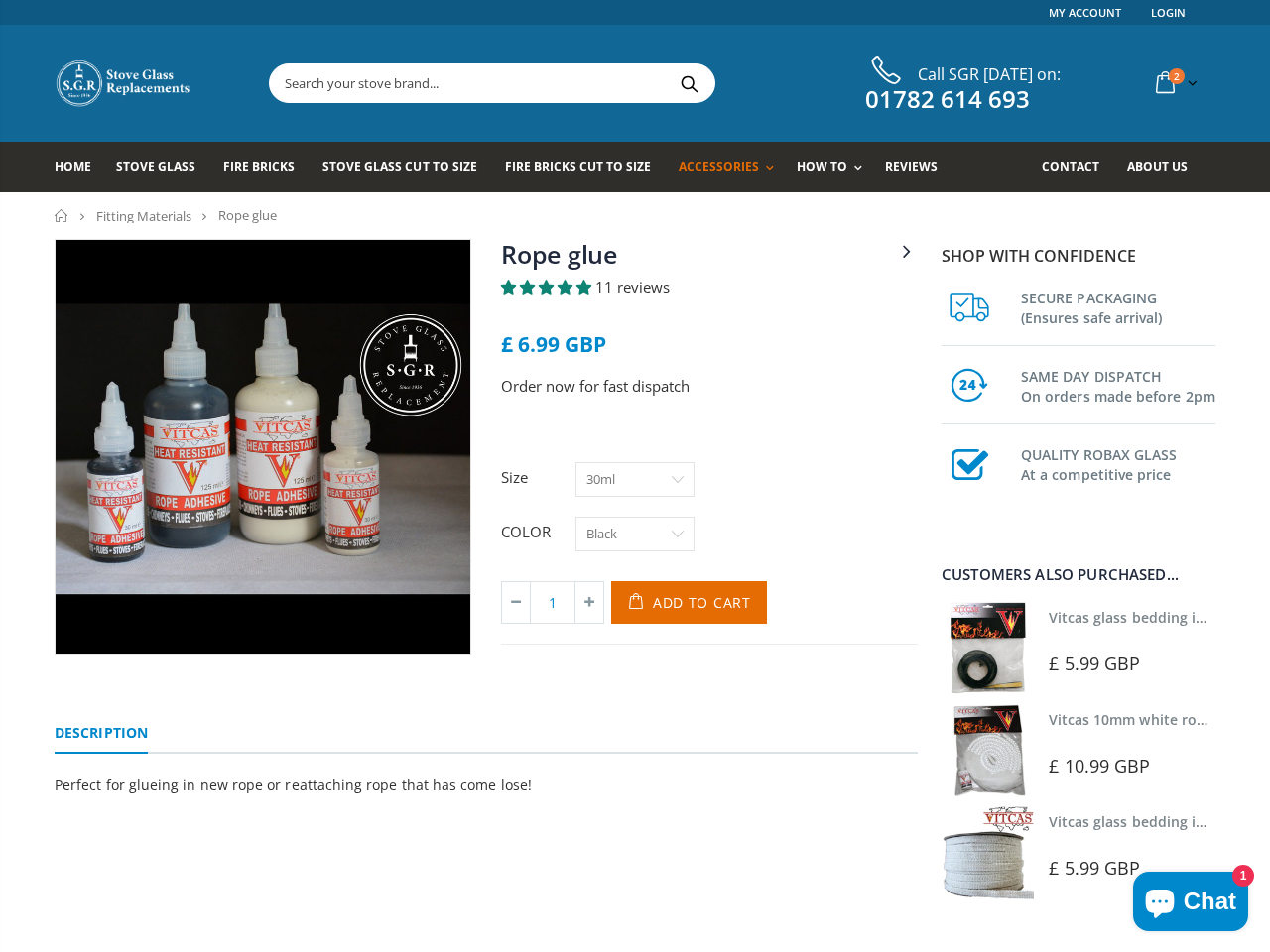 scroll, scrollTop: 0, scrollLeft: 0, axis: both 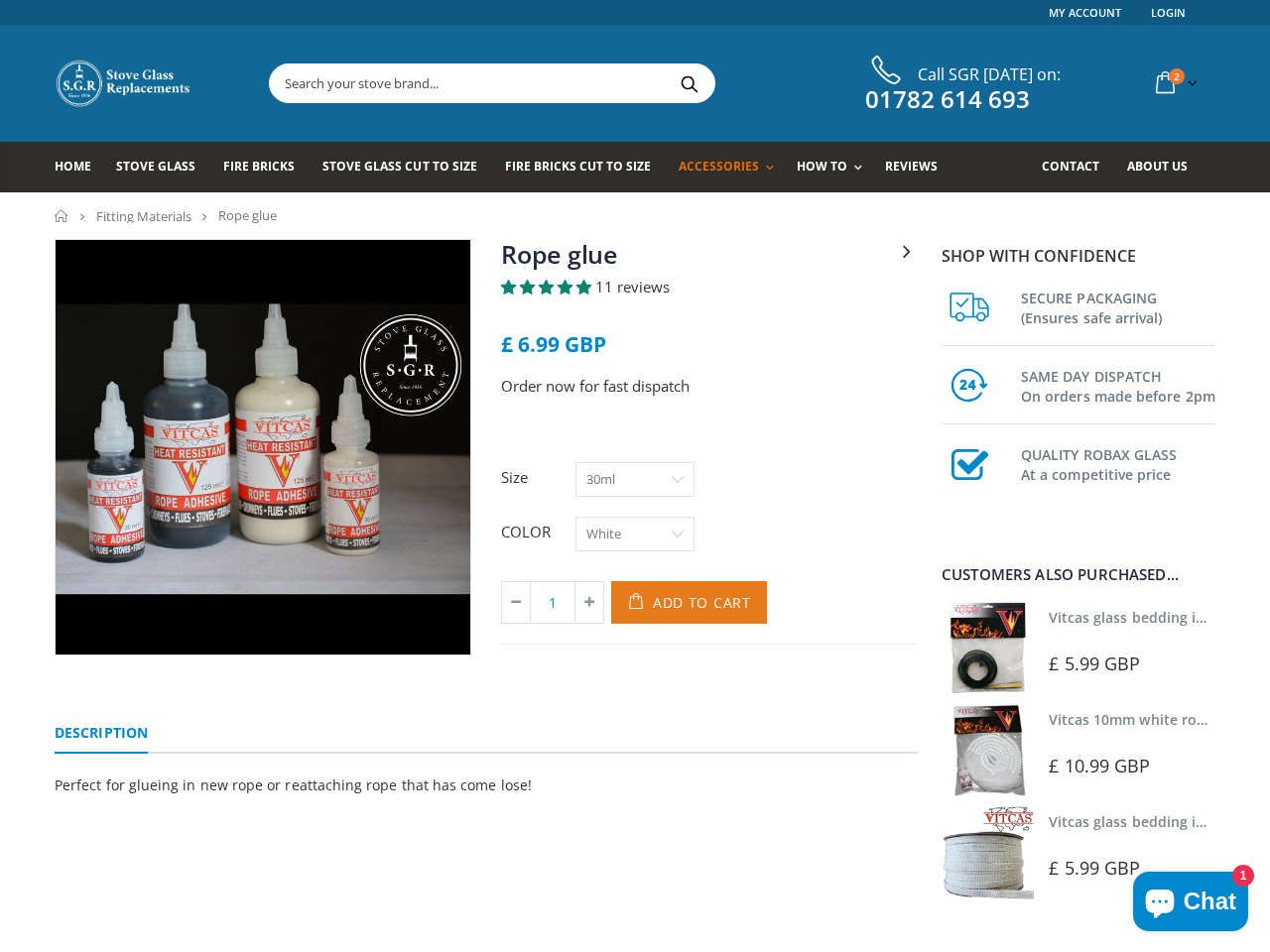 click on "Add to Cart" at bounding box center [701, 602] 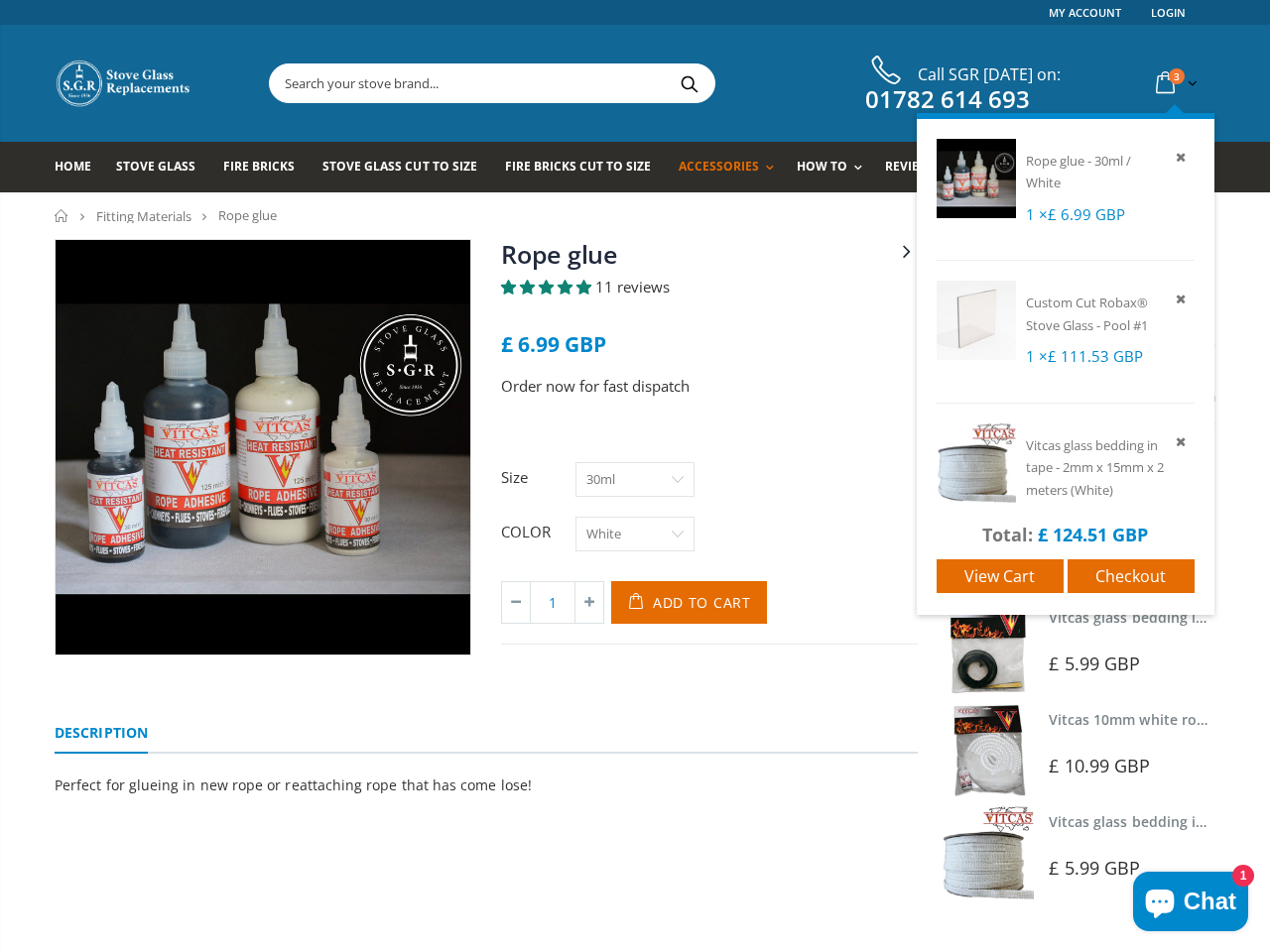 click at bounding box center (1165, 83) 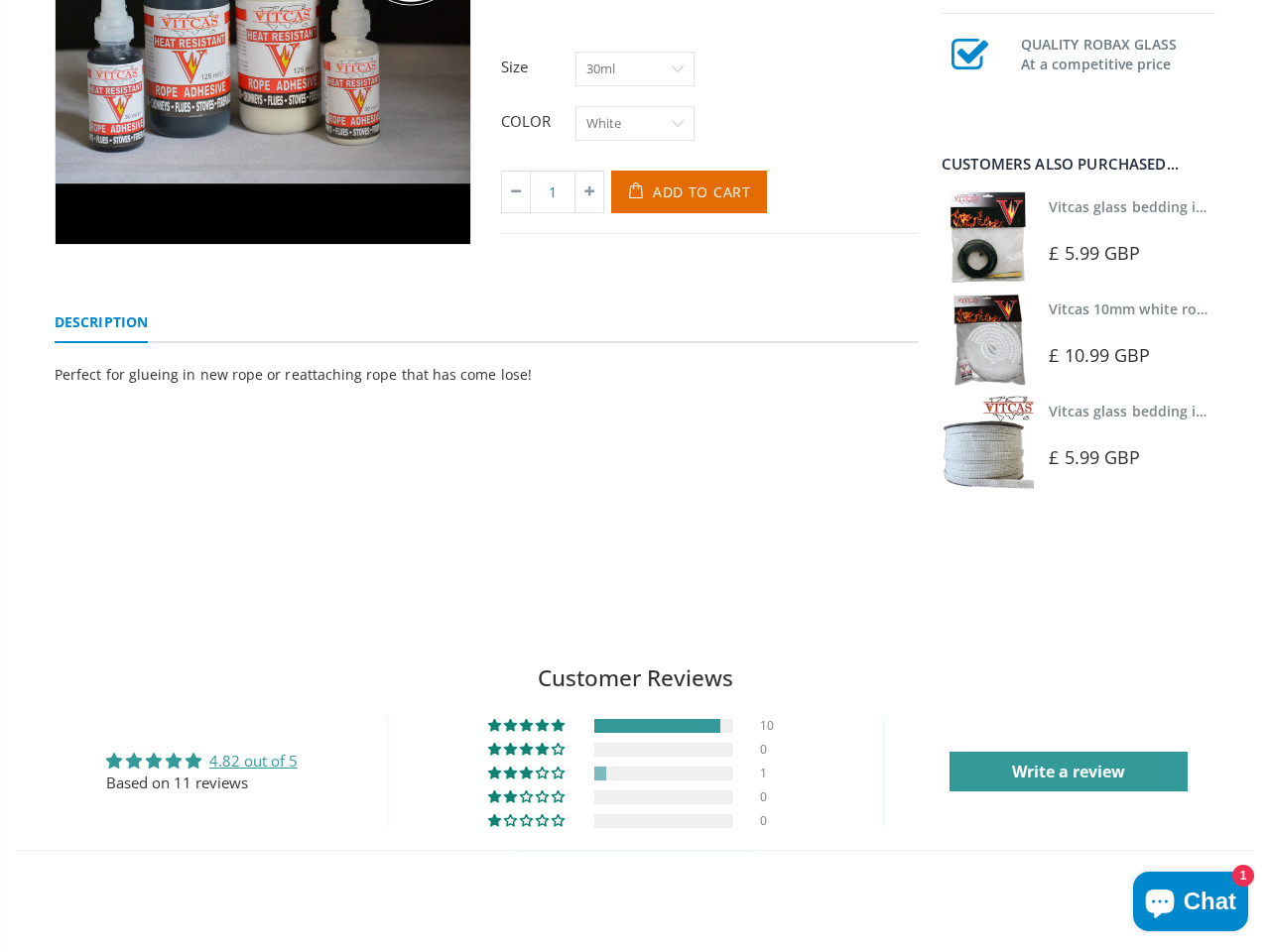 scroll, scrollTop: 0, scrollLeft: 0, axis: both 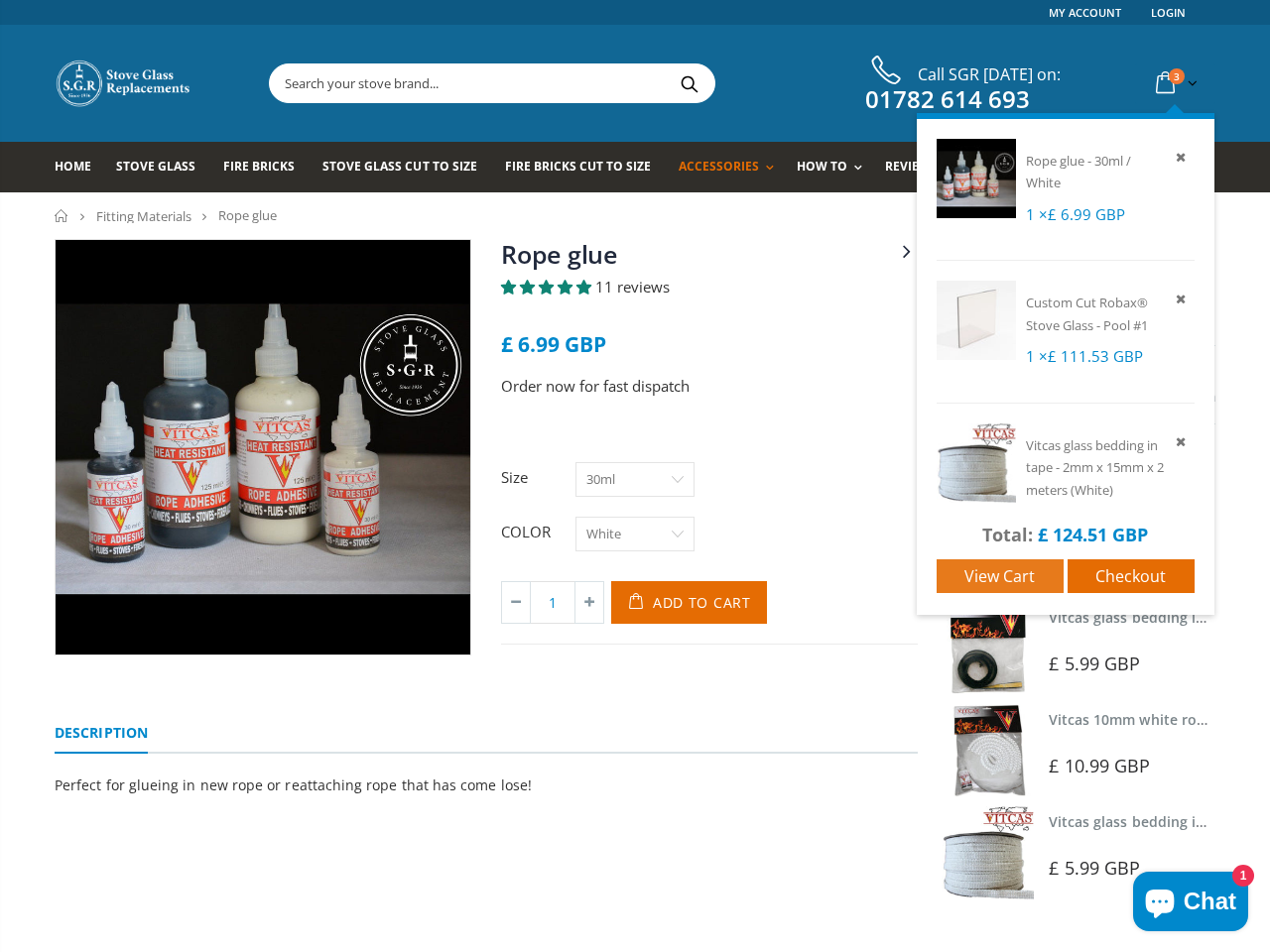 click on "View cart" at bounding box center (999, 576) 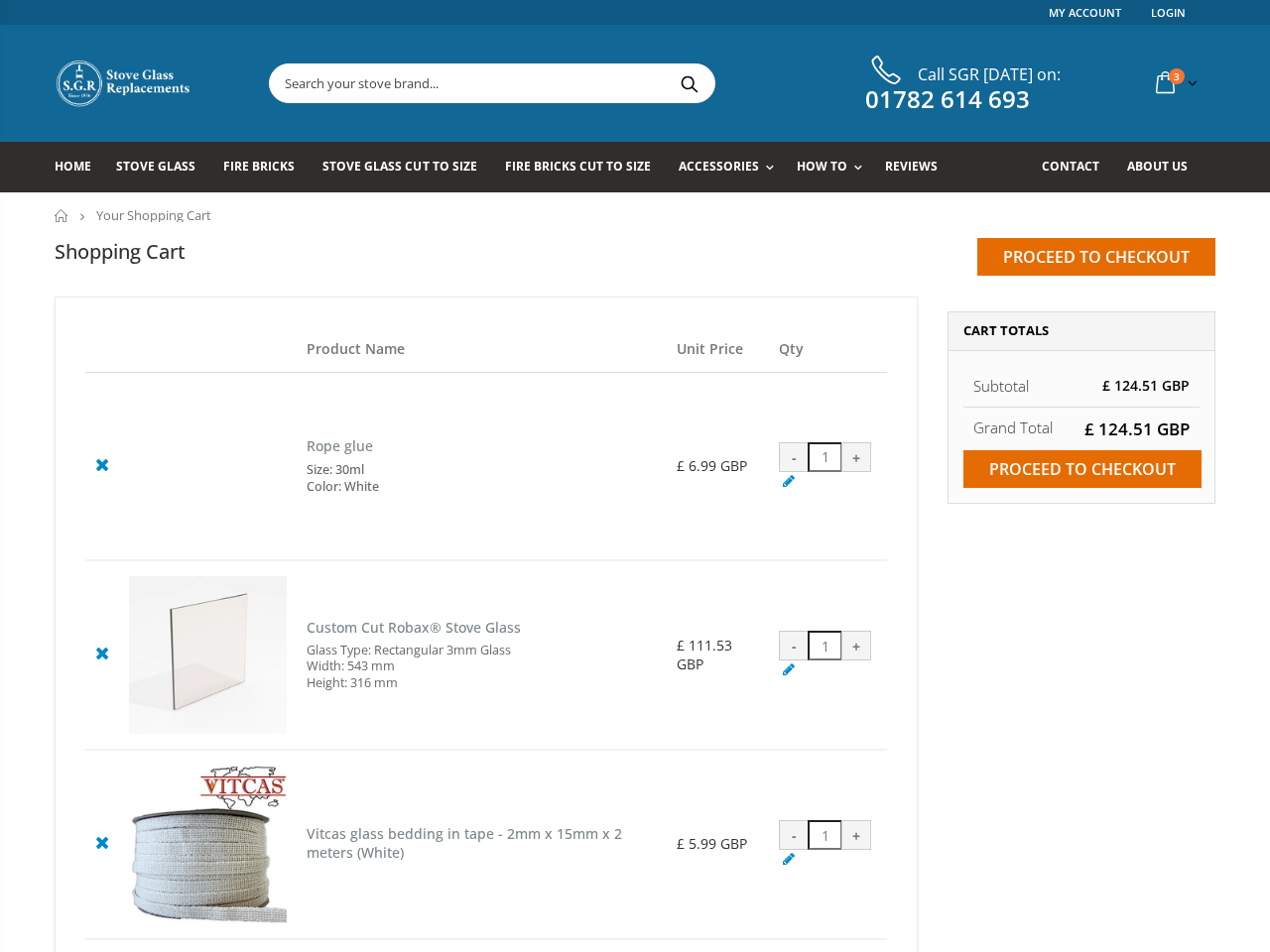 scroll, scrollTop: 0, scrollLeft: 0, axis: both 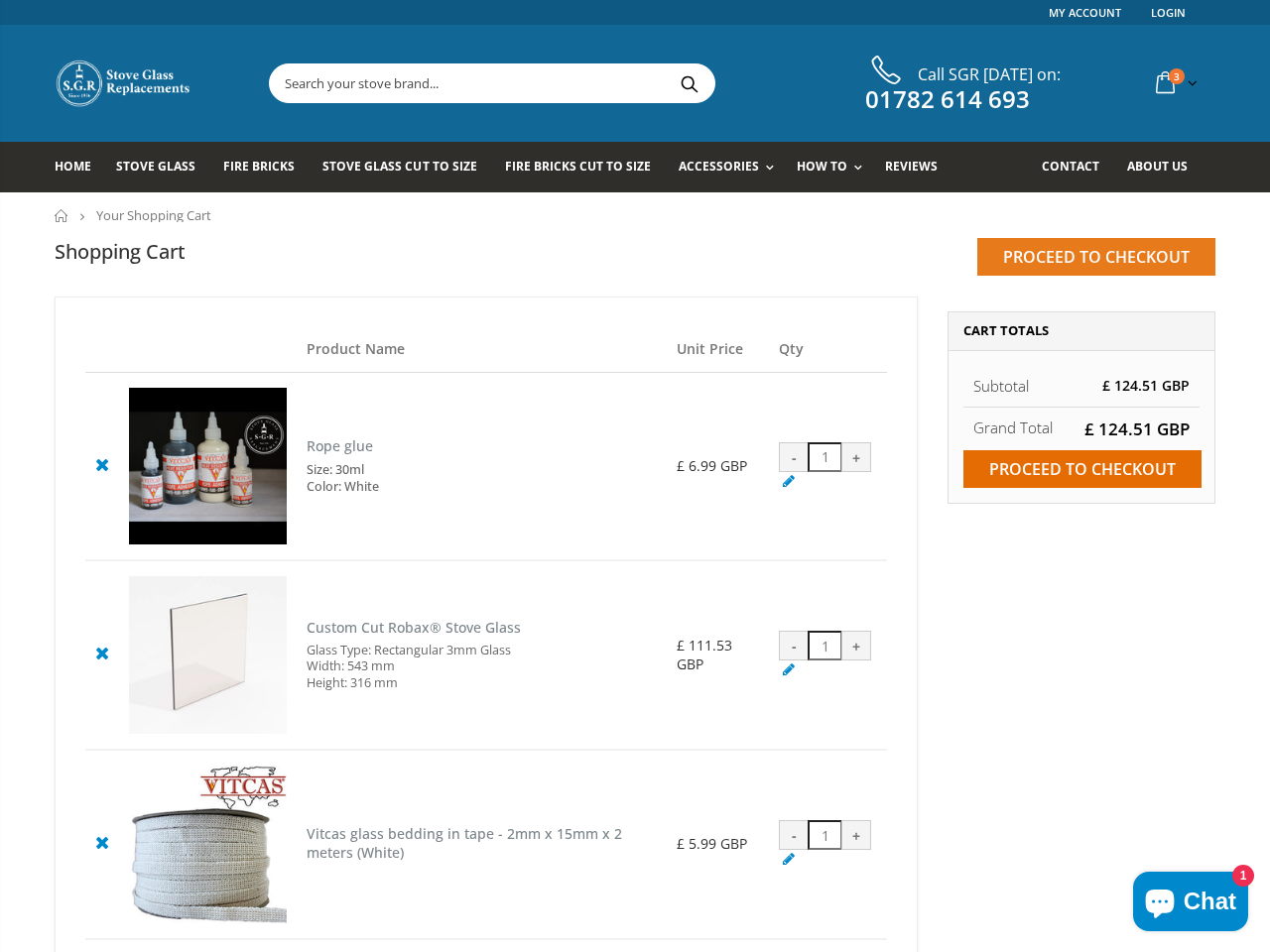 click on "Proceed to checkout" at bounding box center [1096, 257] 